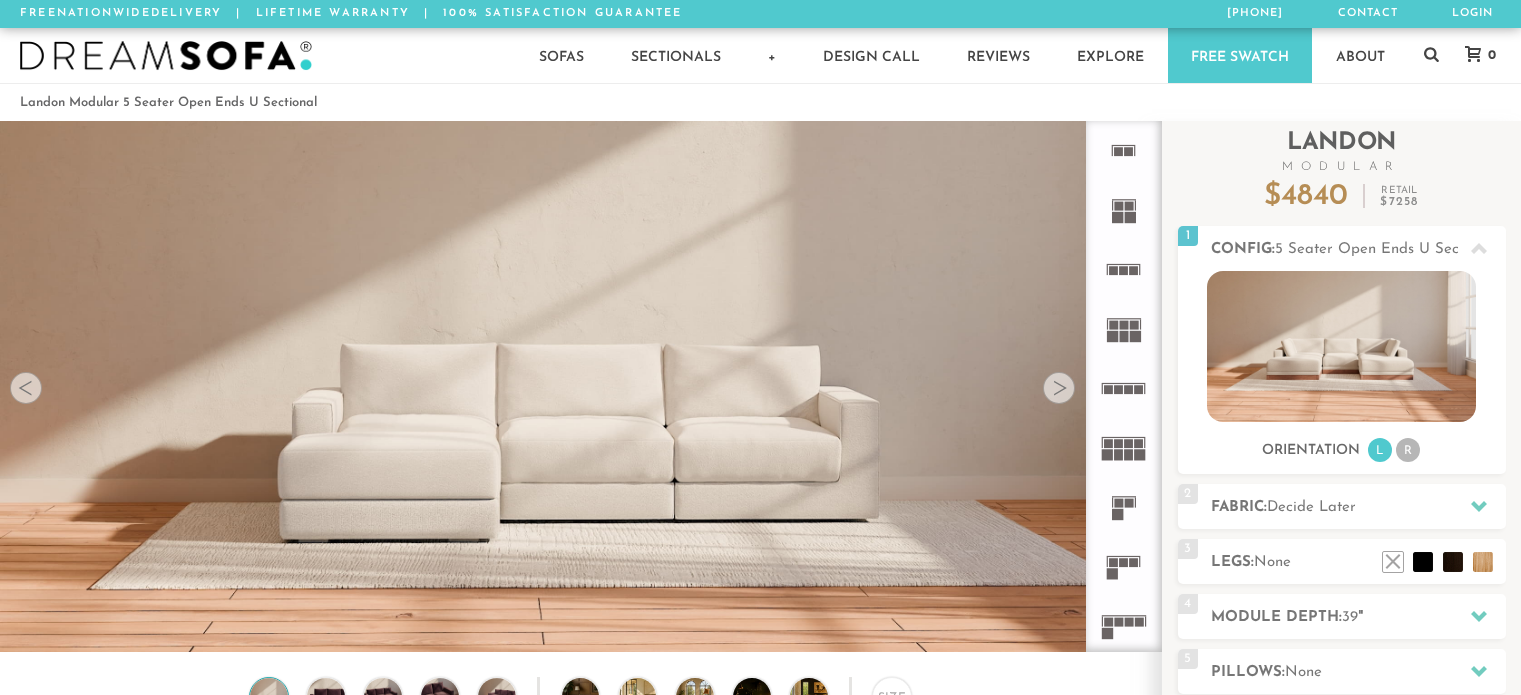 scroll, scrollTop: 0, scrollLeft: 0, axis: both 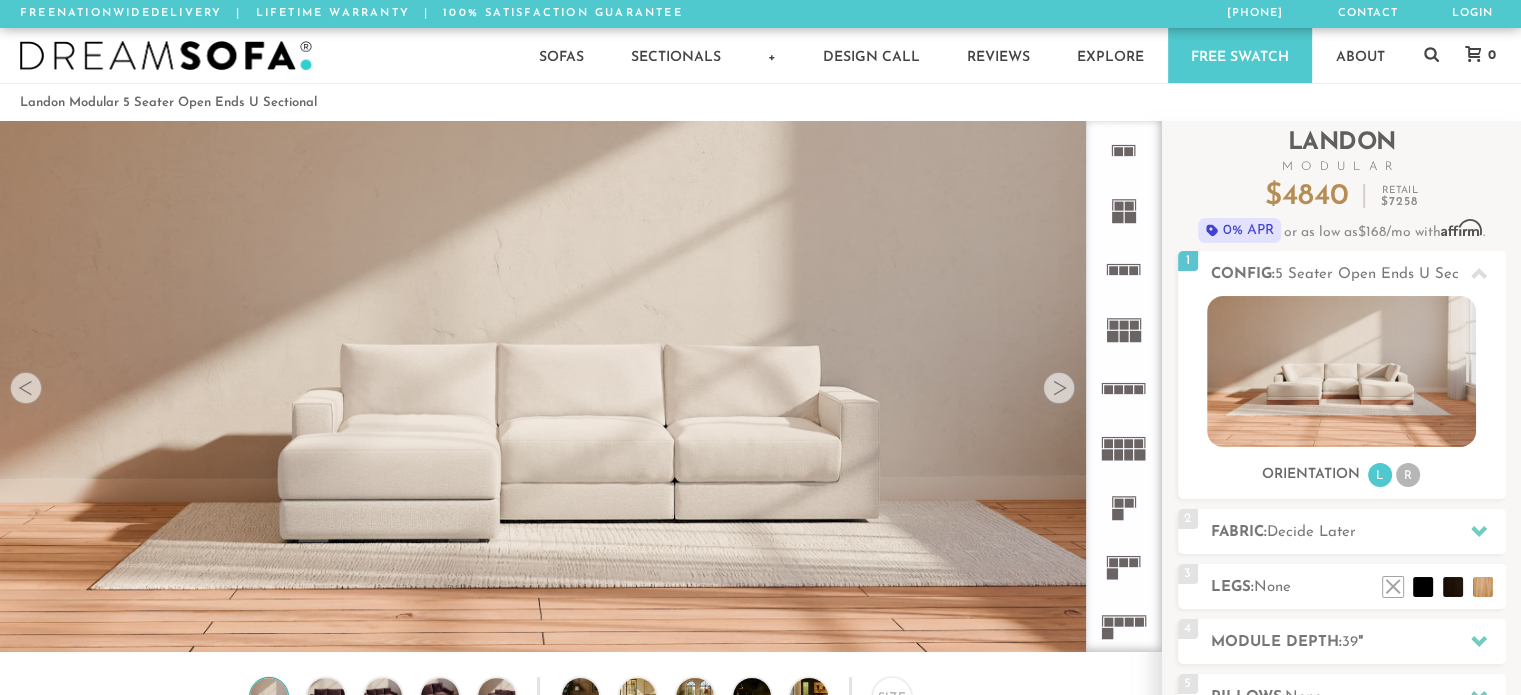 click at bounding box center [1059, 388] 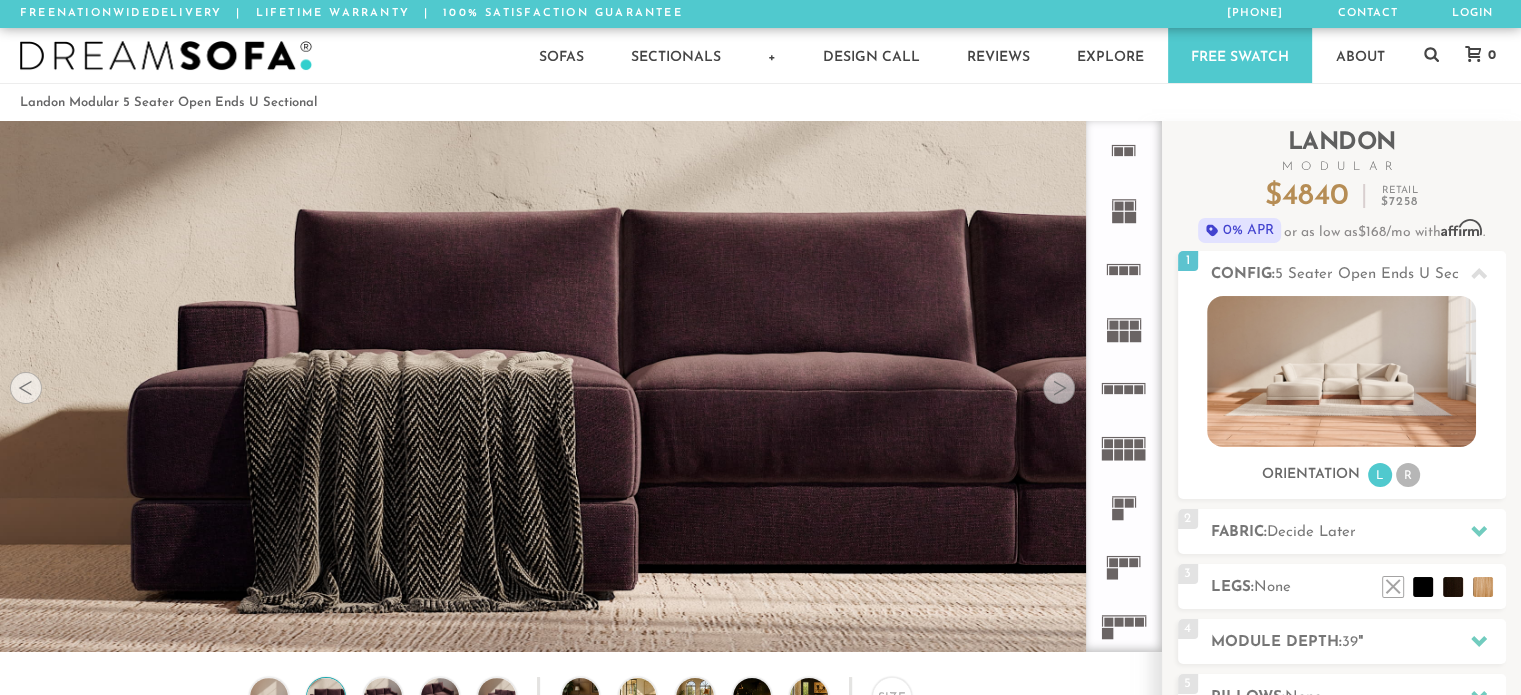 click at bounding box center (1059, 388) 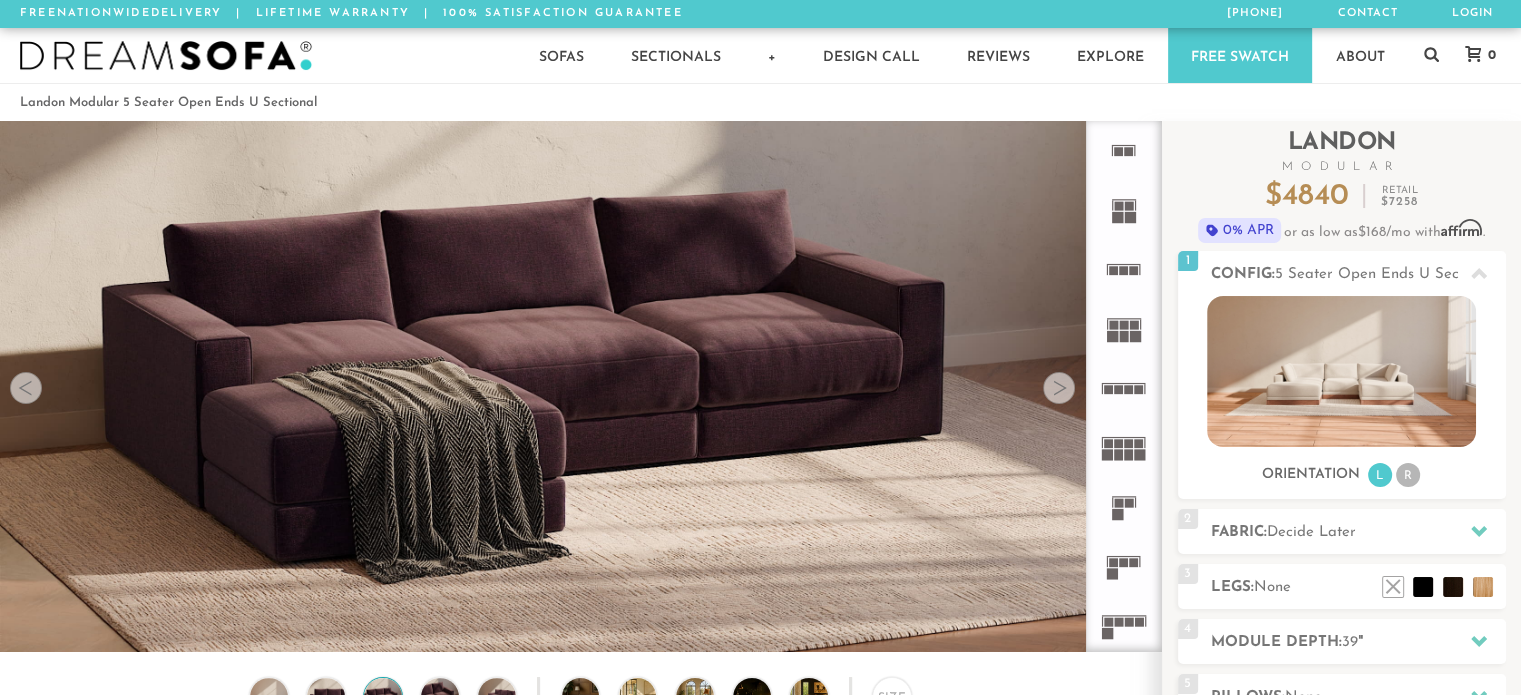 click at bounding box center [1059, 388] 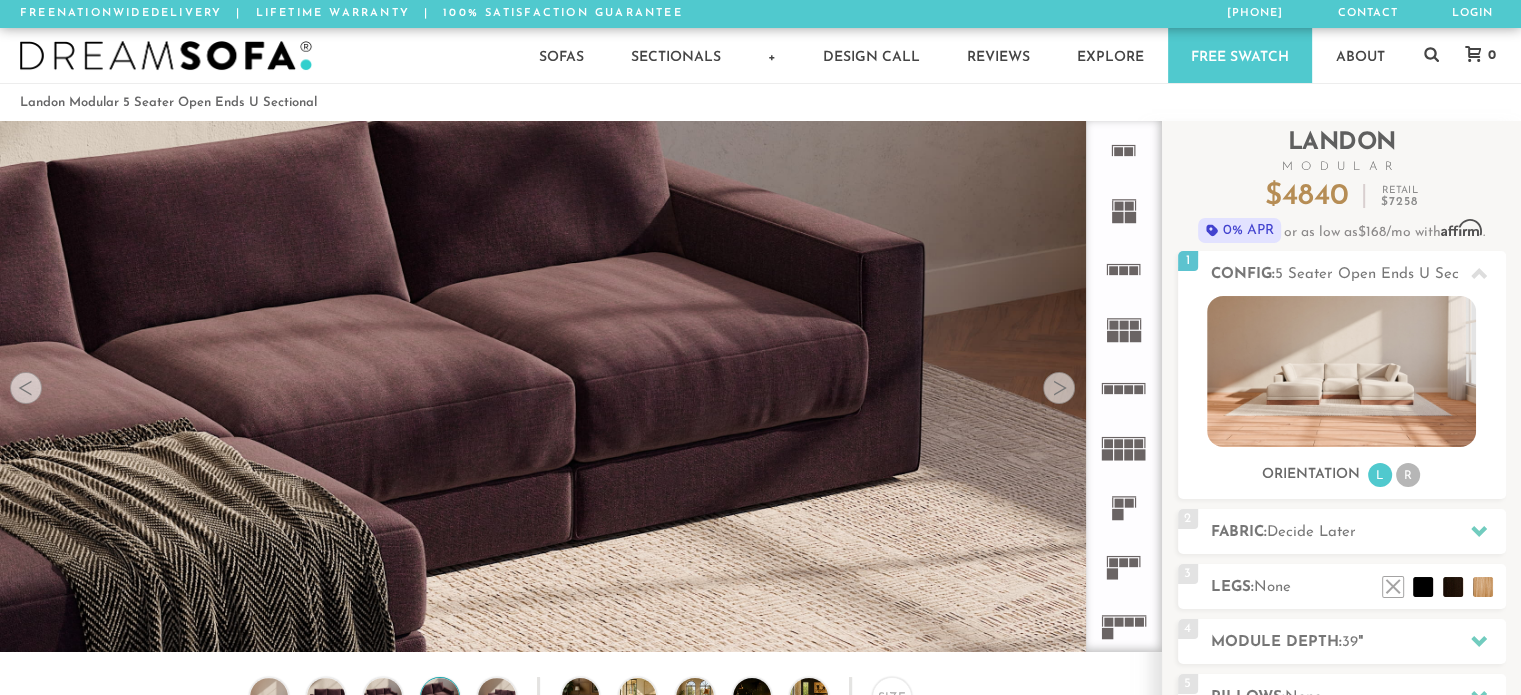 click at bounding box center (1059, 388) 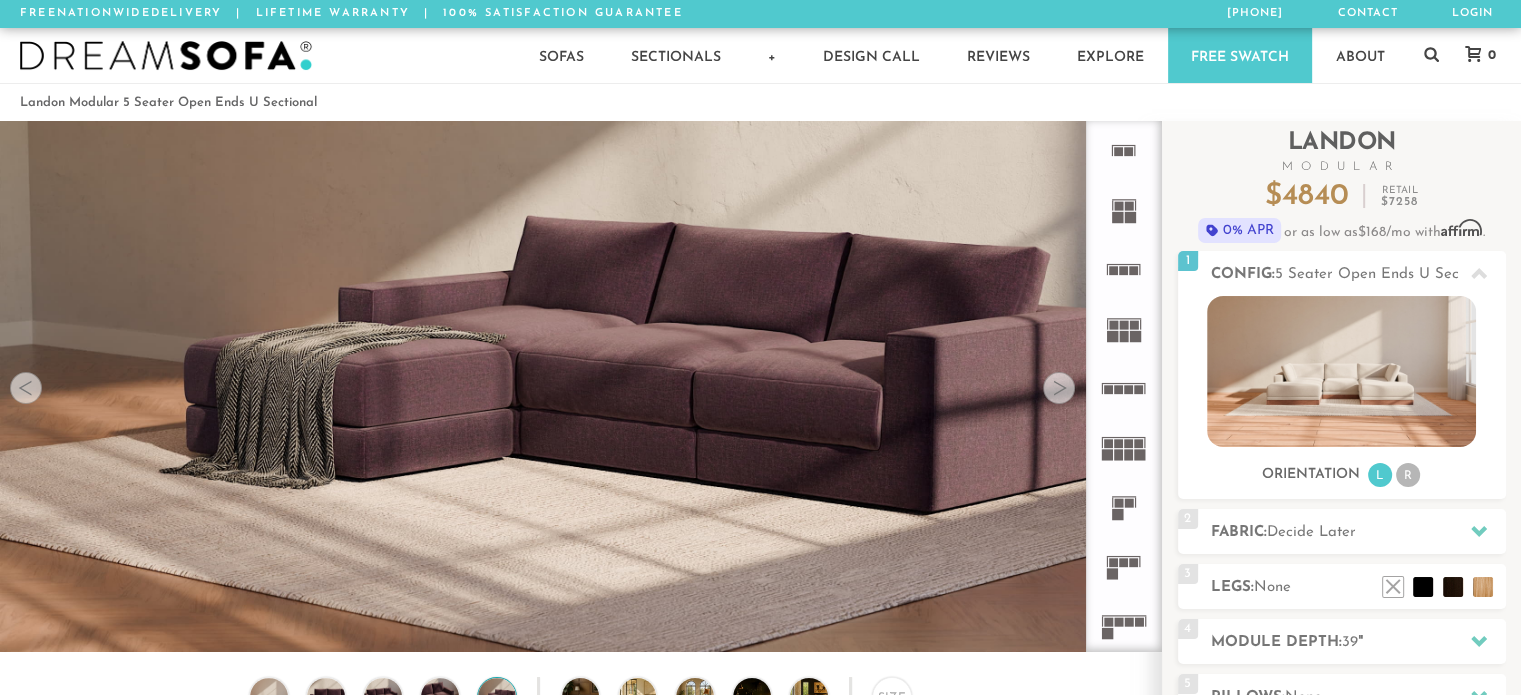 click at bounding box center [1059, 388] 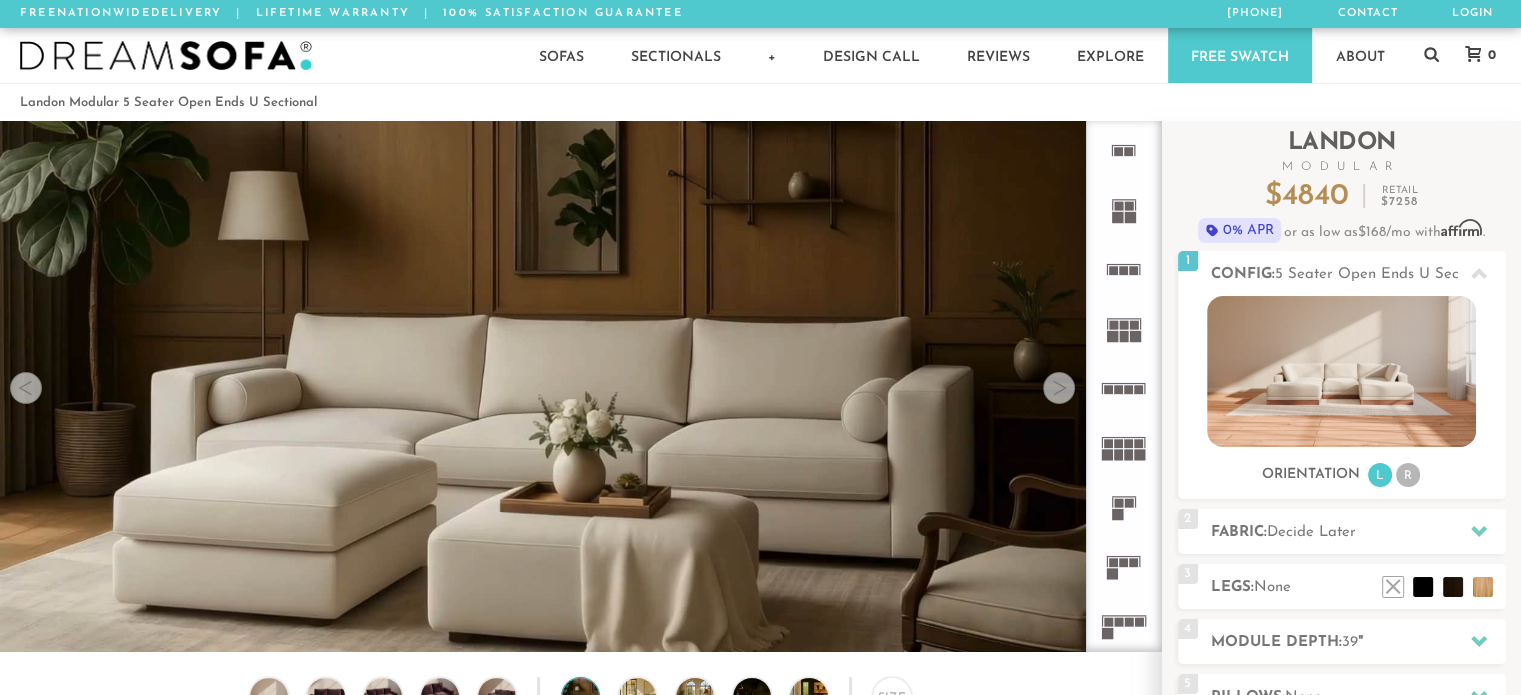 click at bounding box center [1059, 388] 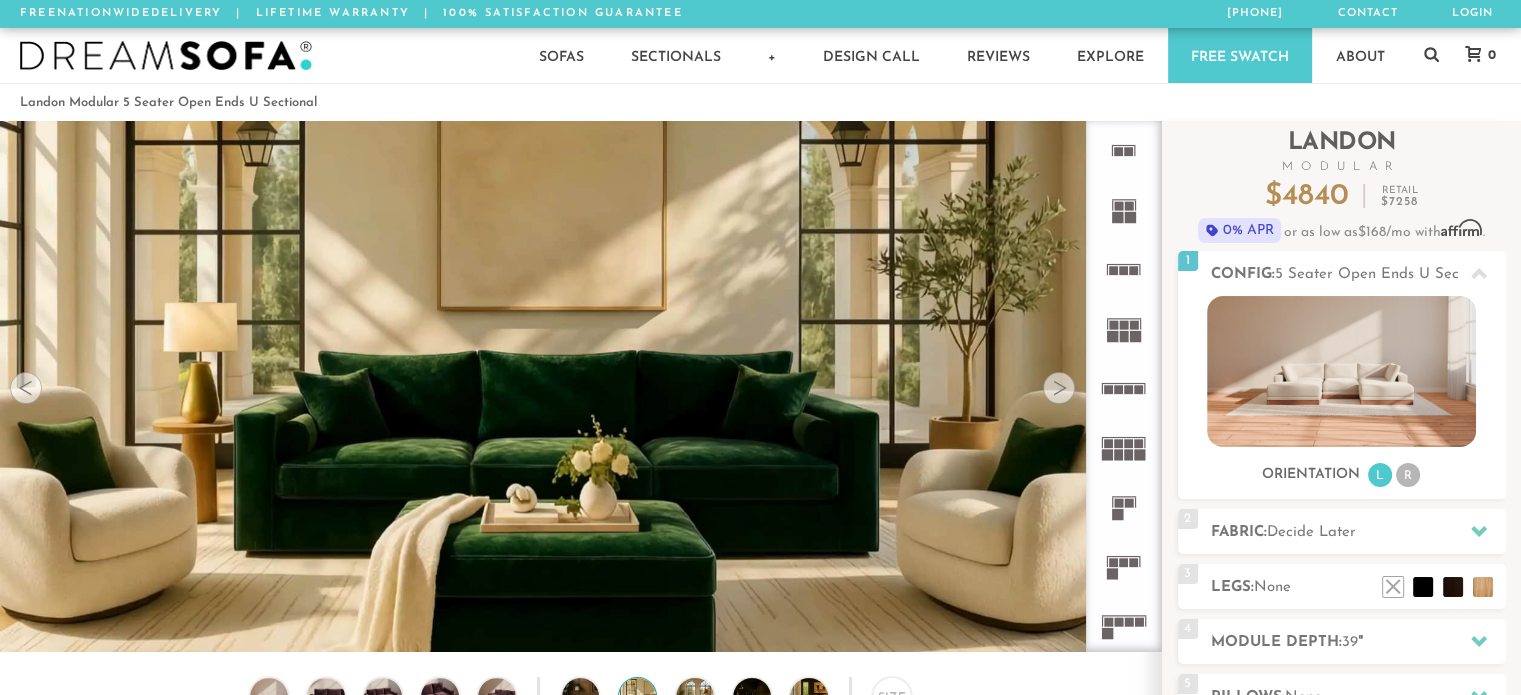 click at bounding box center [1059, 388] 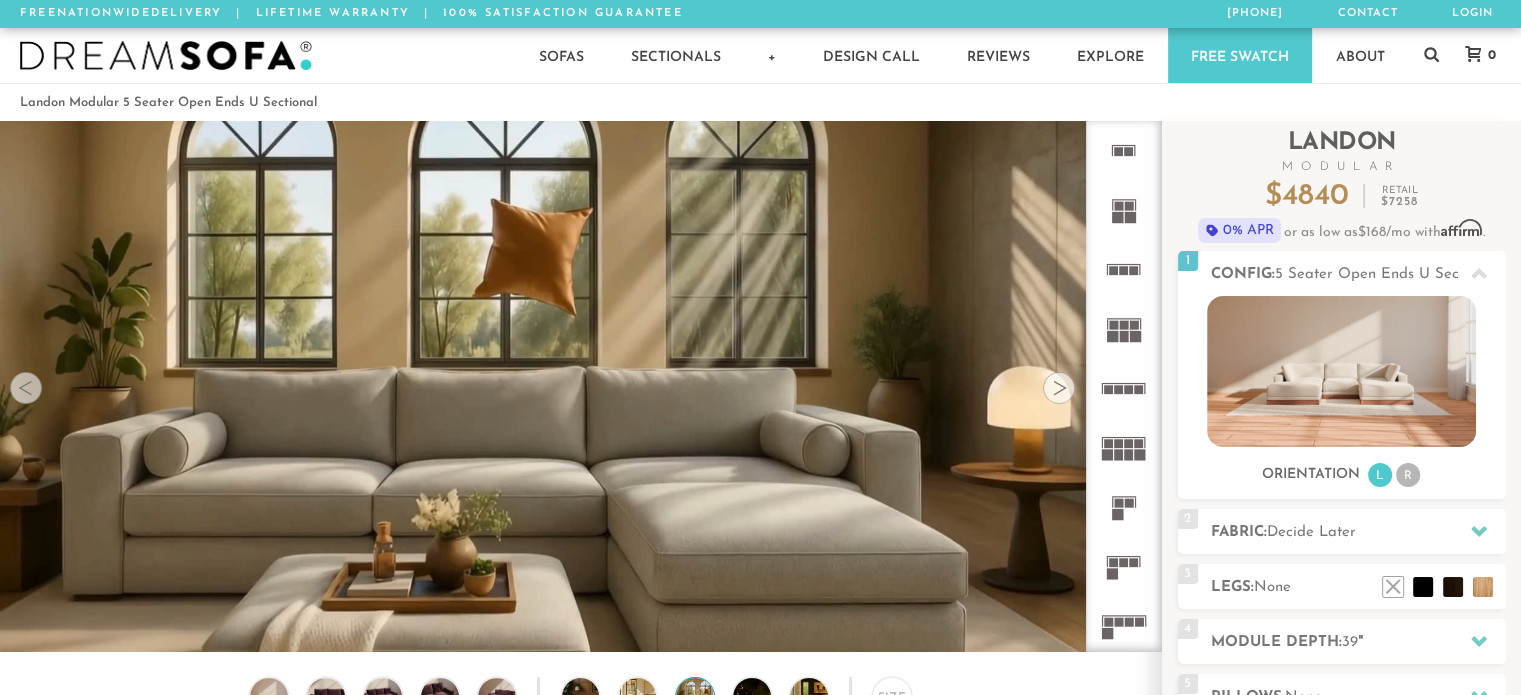 click at bounding box center (1059, 388) 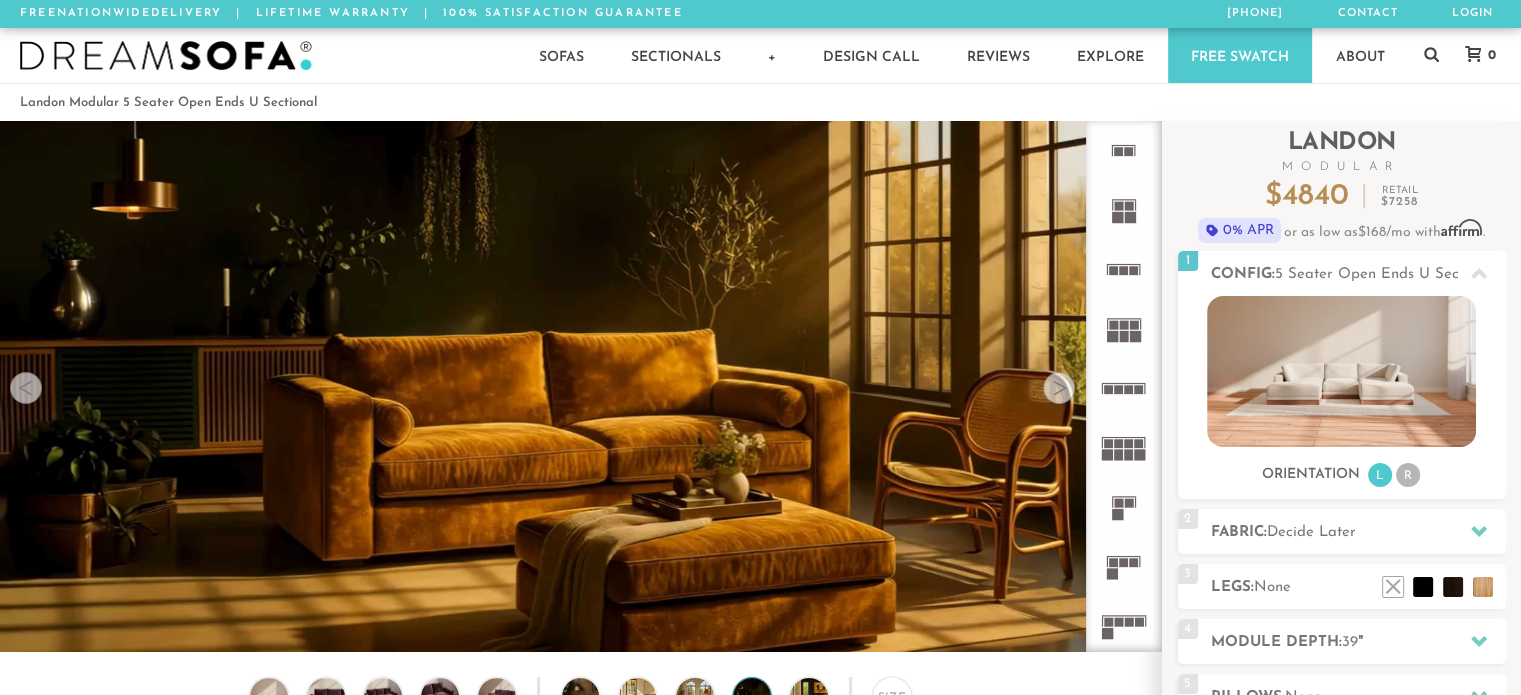 click at bounding box center [1059, 388] 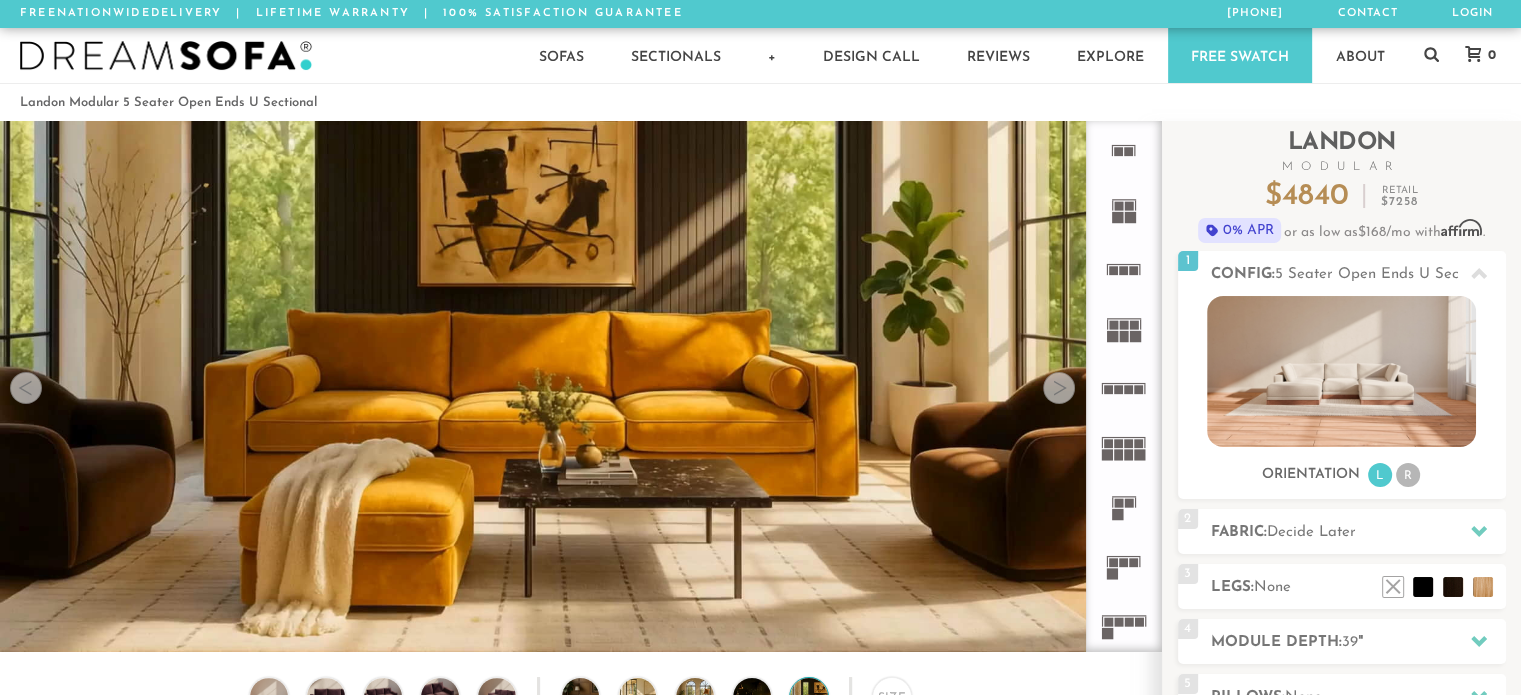 click at bounding box center [1059, 388] 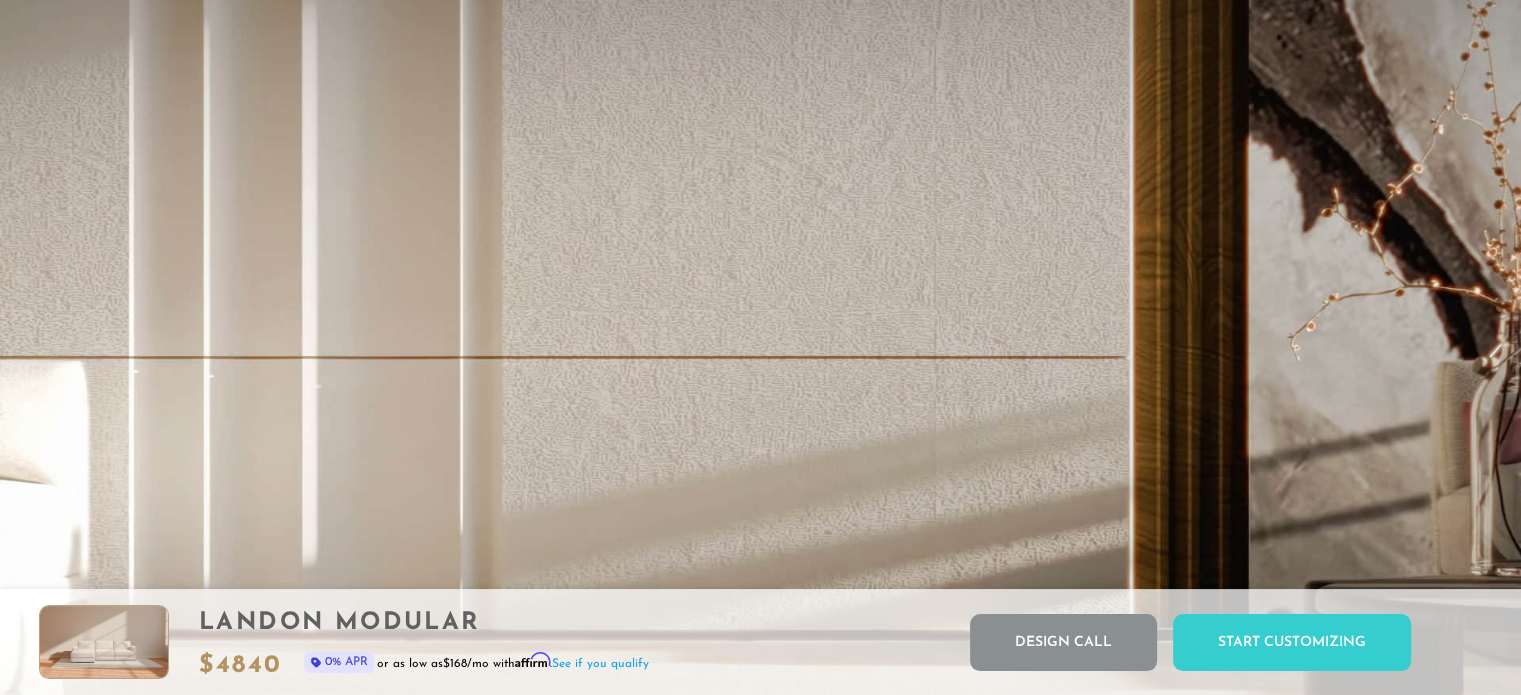 scroll, scrollTop: 4034, scrollLeft: 0, axis: vertical 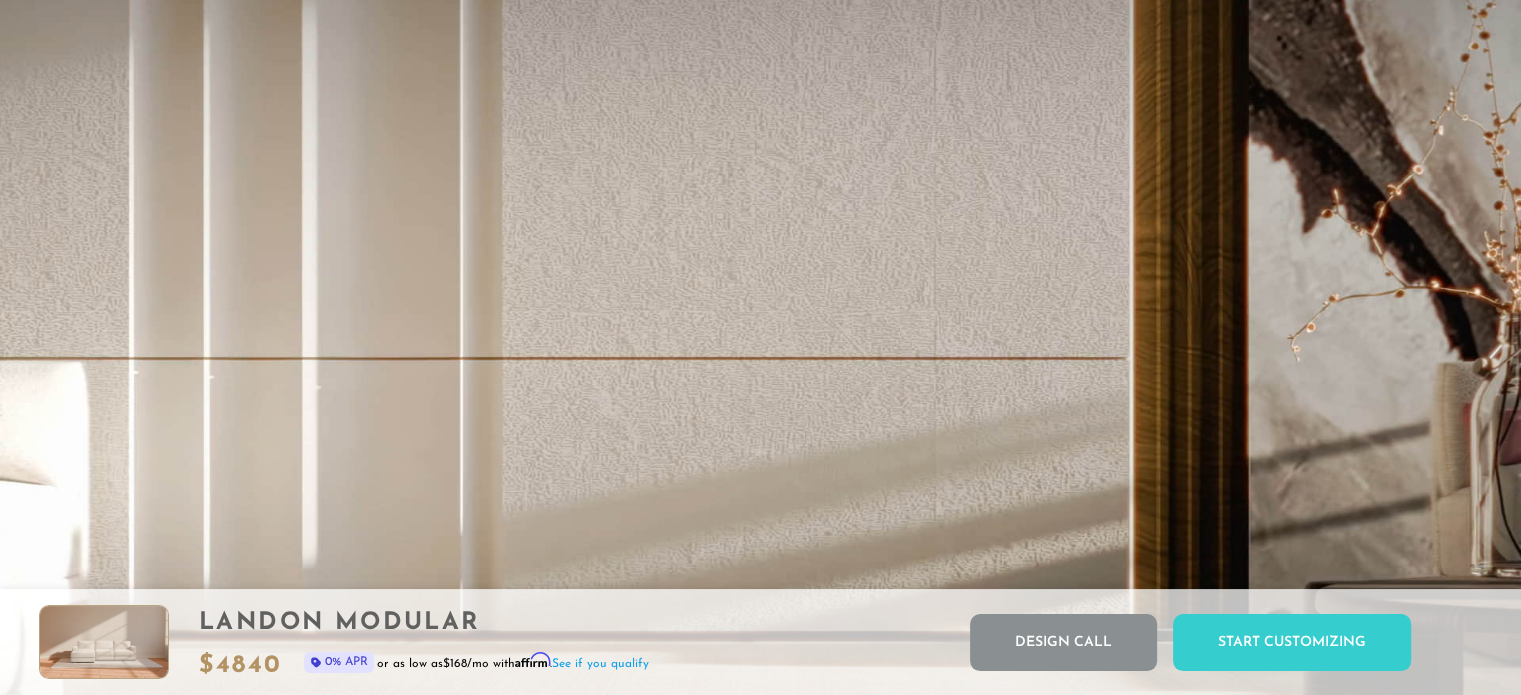 click on "Your browser does not support HTML5 video." at bounding box center (760, 413) 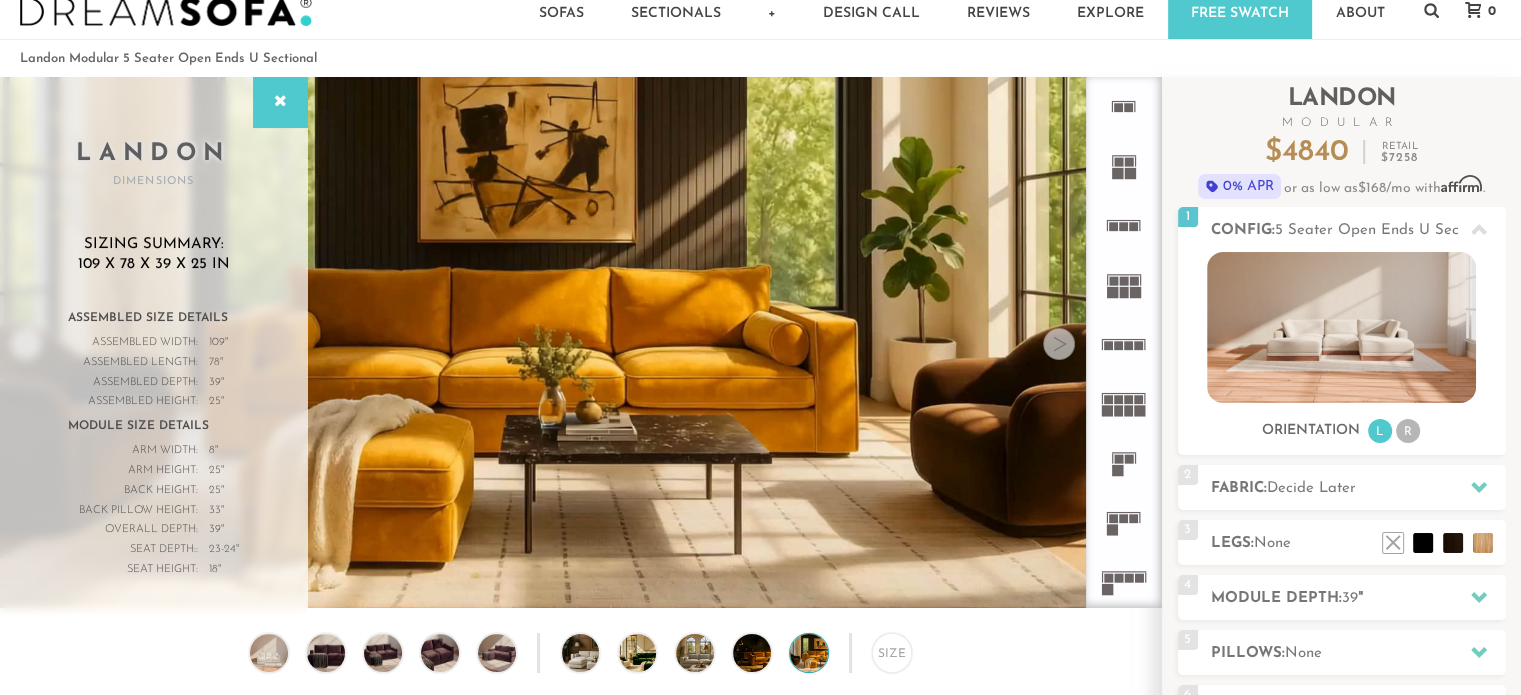 scroll, scrollTop: 40, scrollLeft: 0, axis: vertical 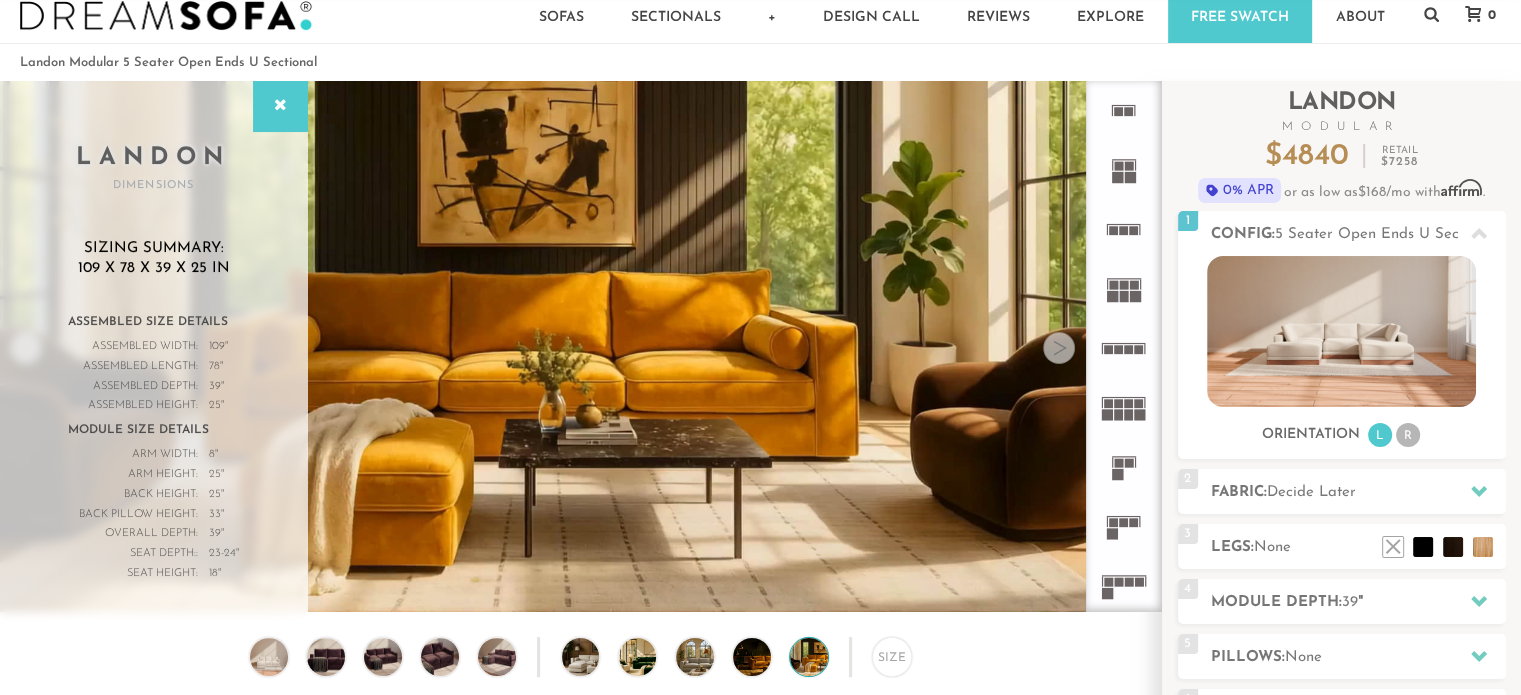 click at bounding box center (1059, 348) 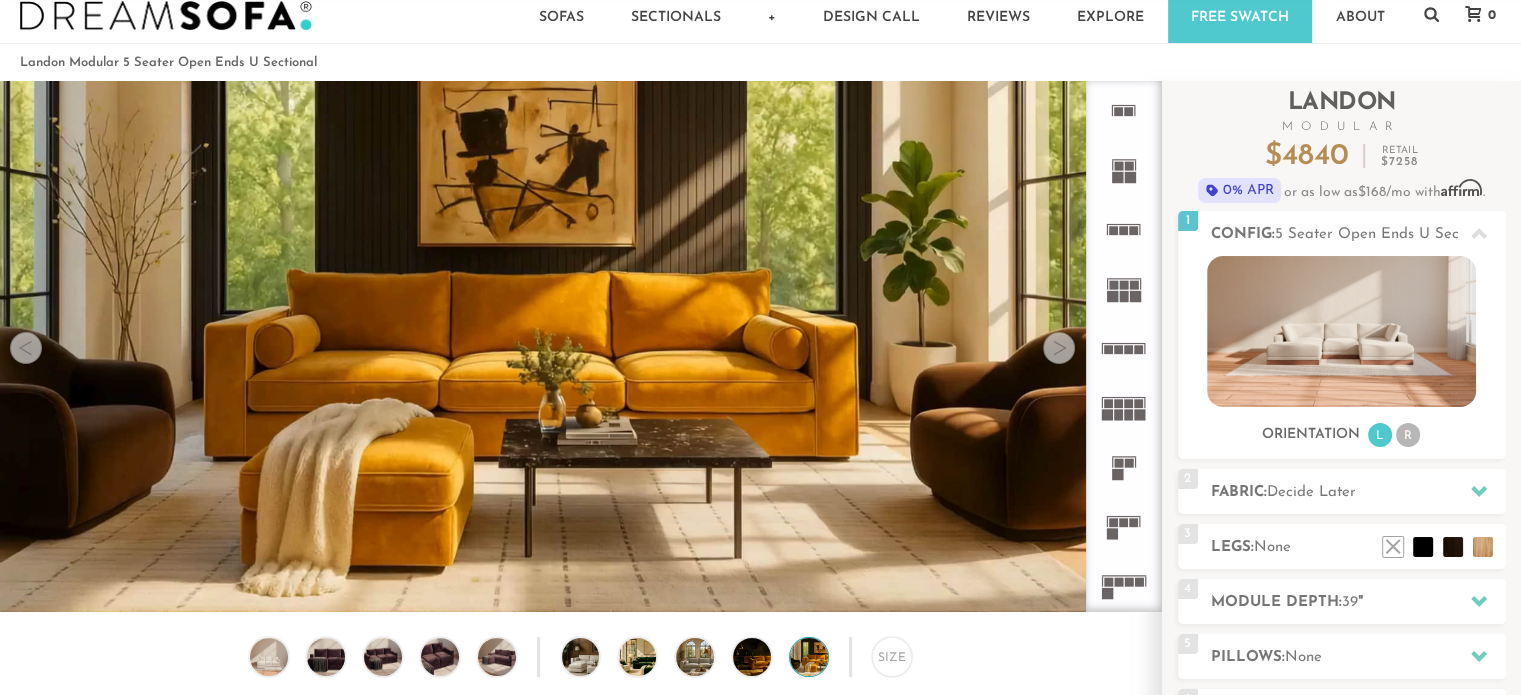 click at bounding box center [1059, 348] 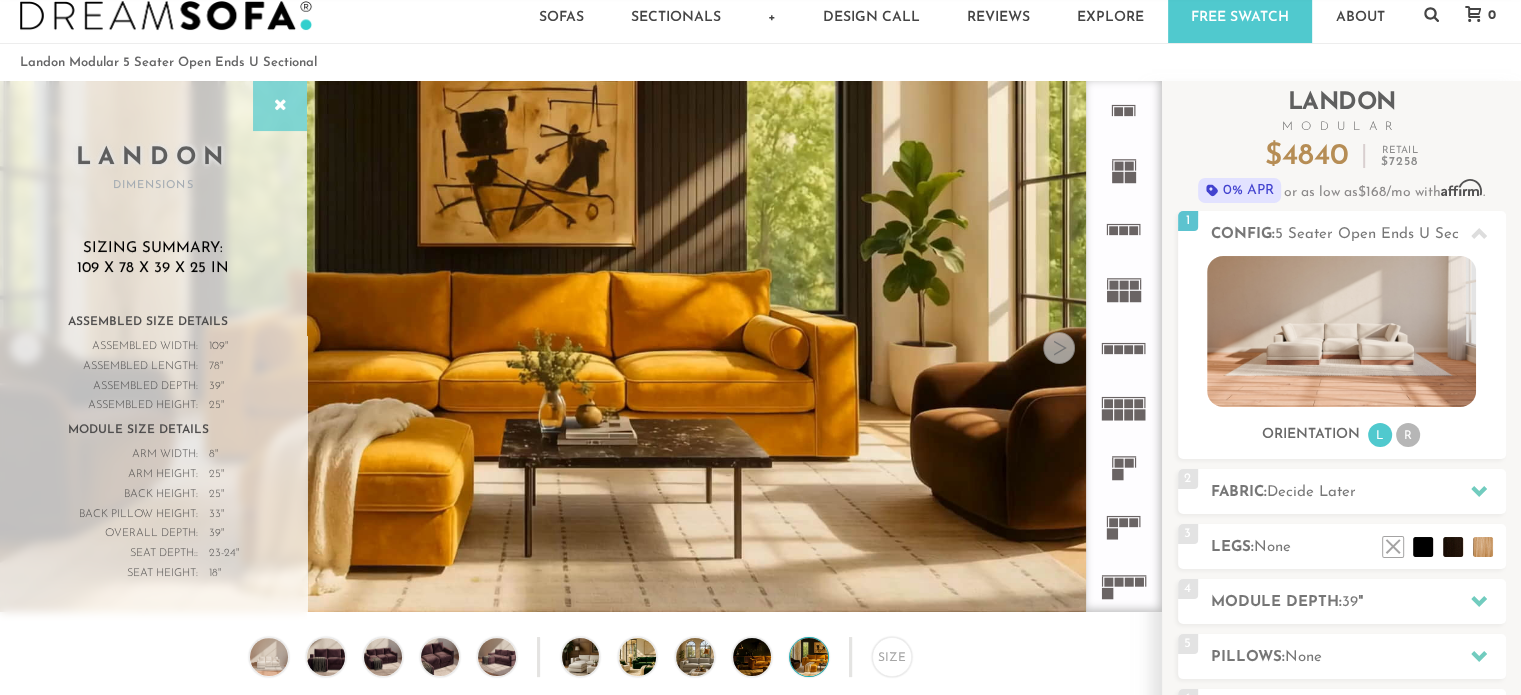 click at bounding box center [280, 106] 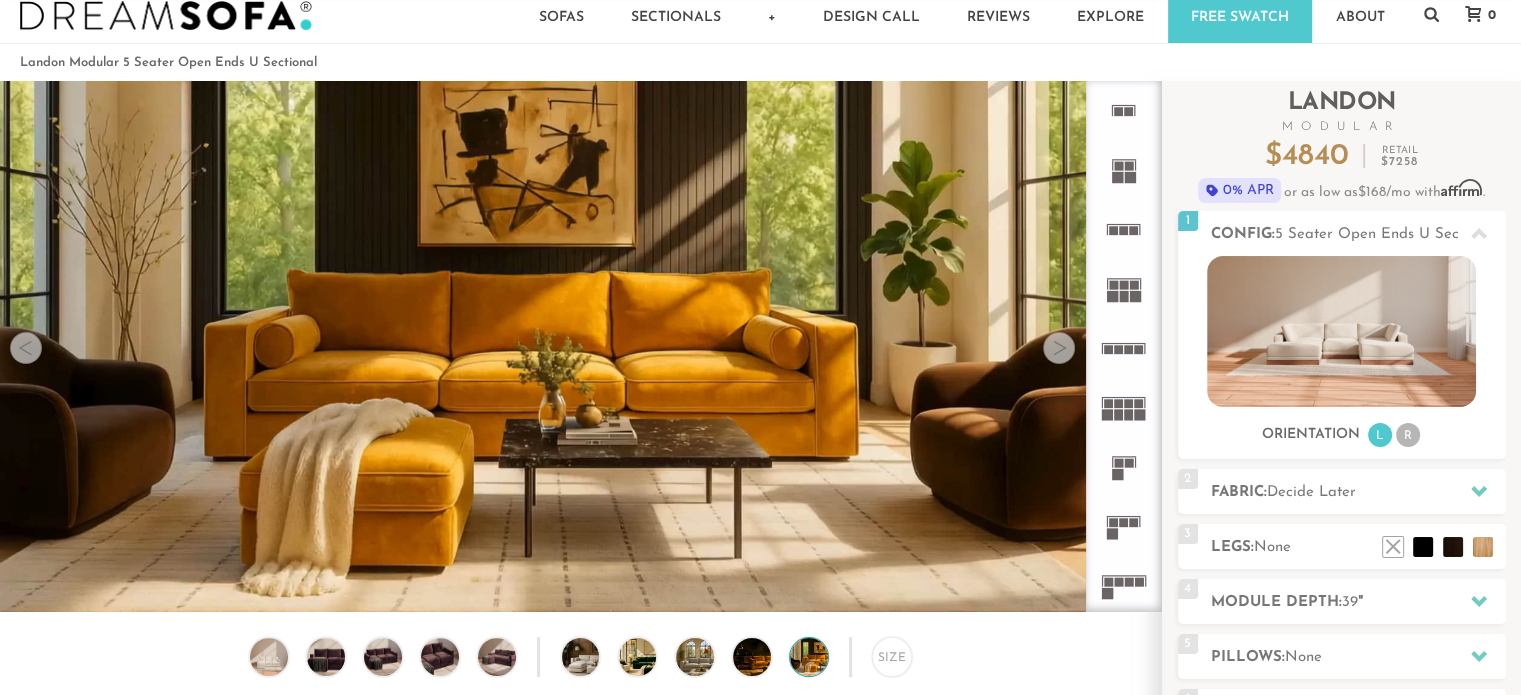 click at bounding box center [1059, 348] 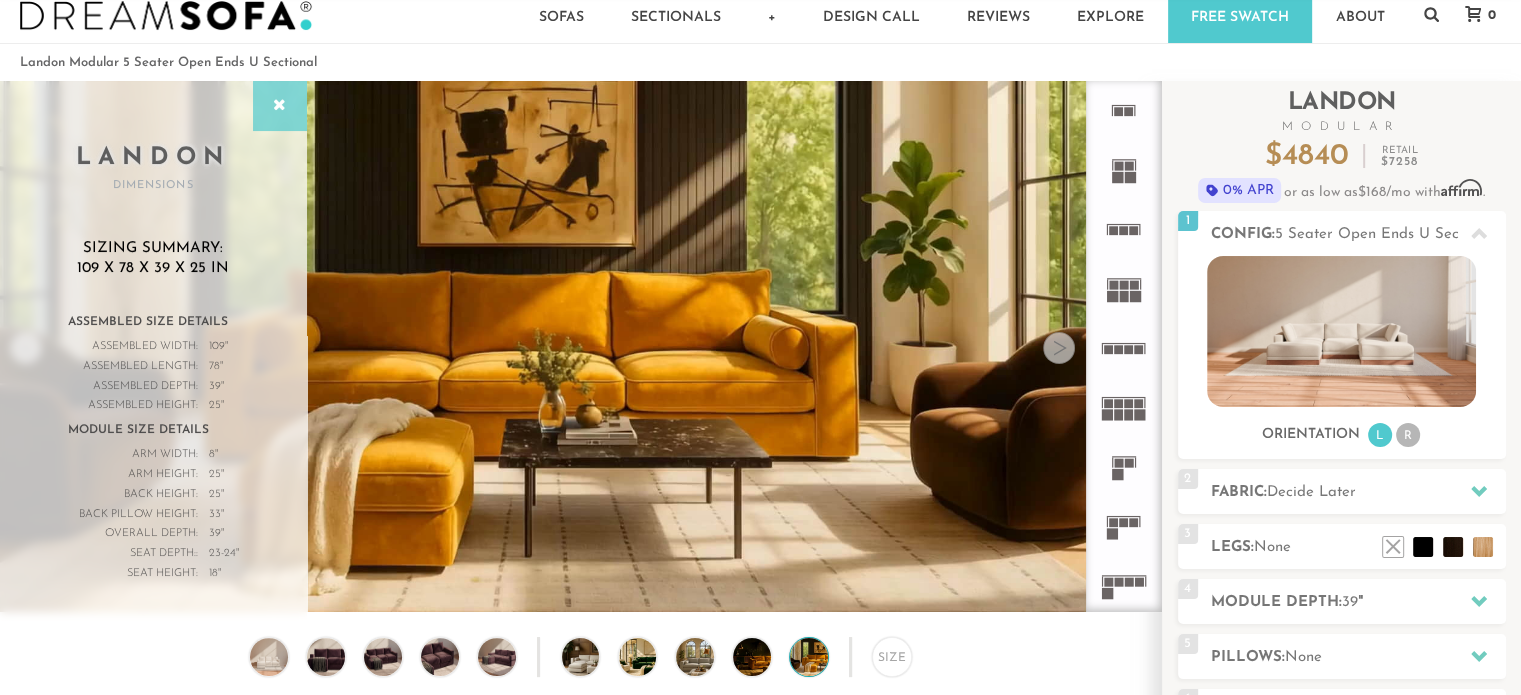 click at bounding box center (280, 106) 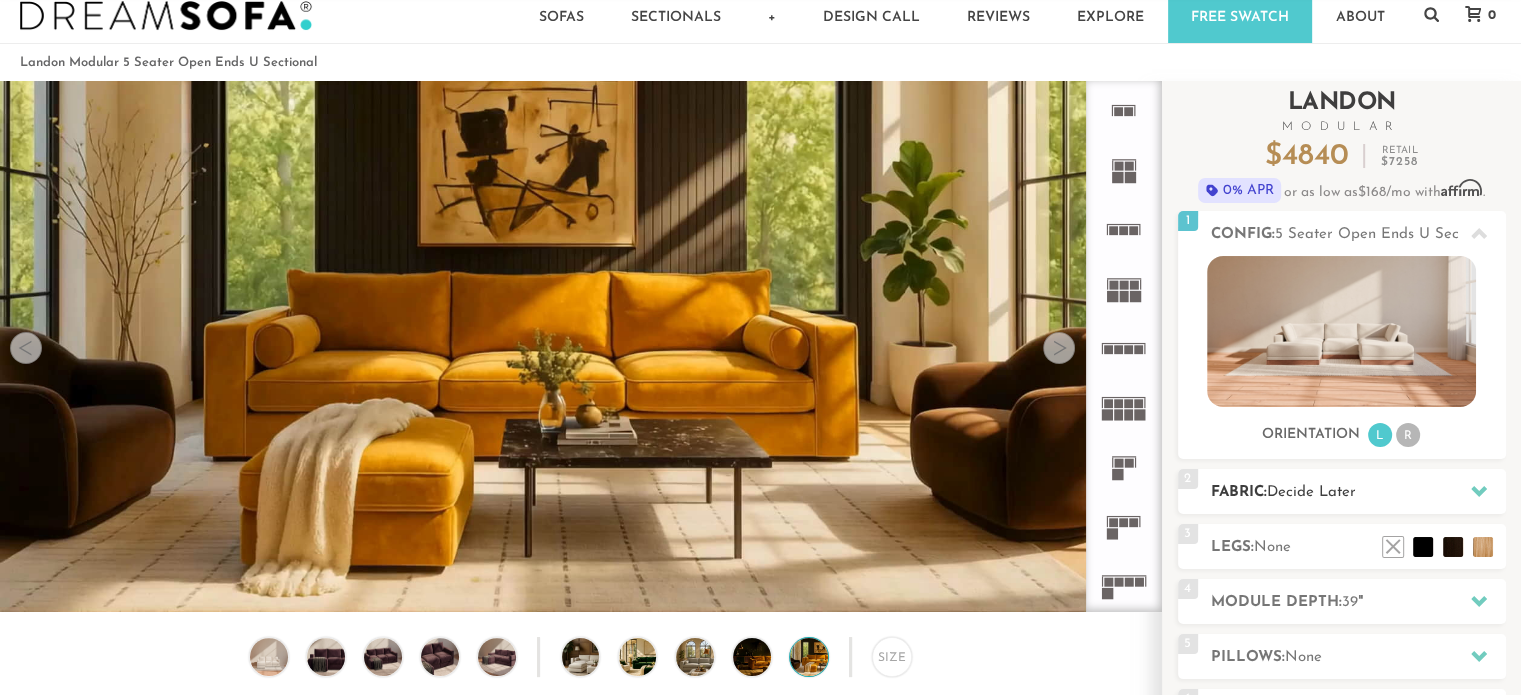 click 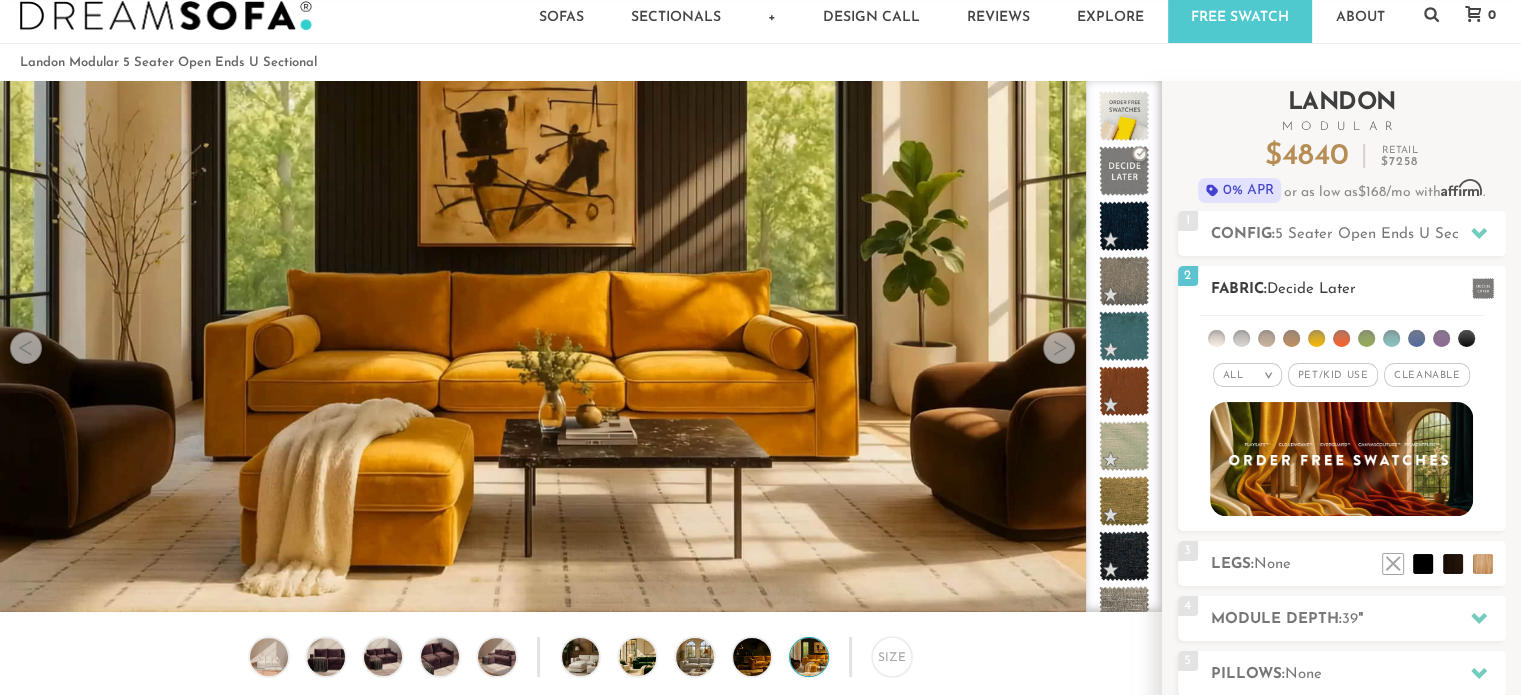 click at bounding box center [1216, 338] 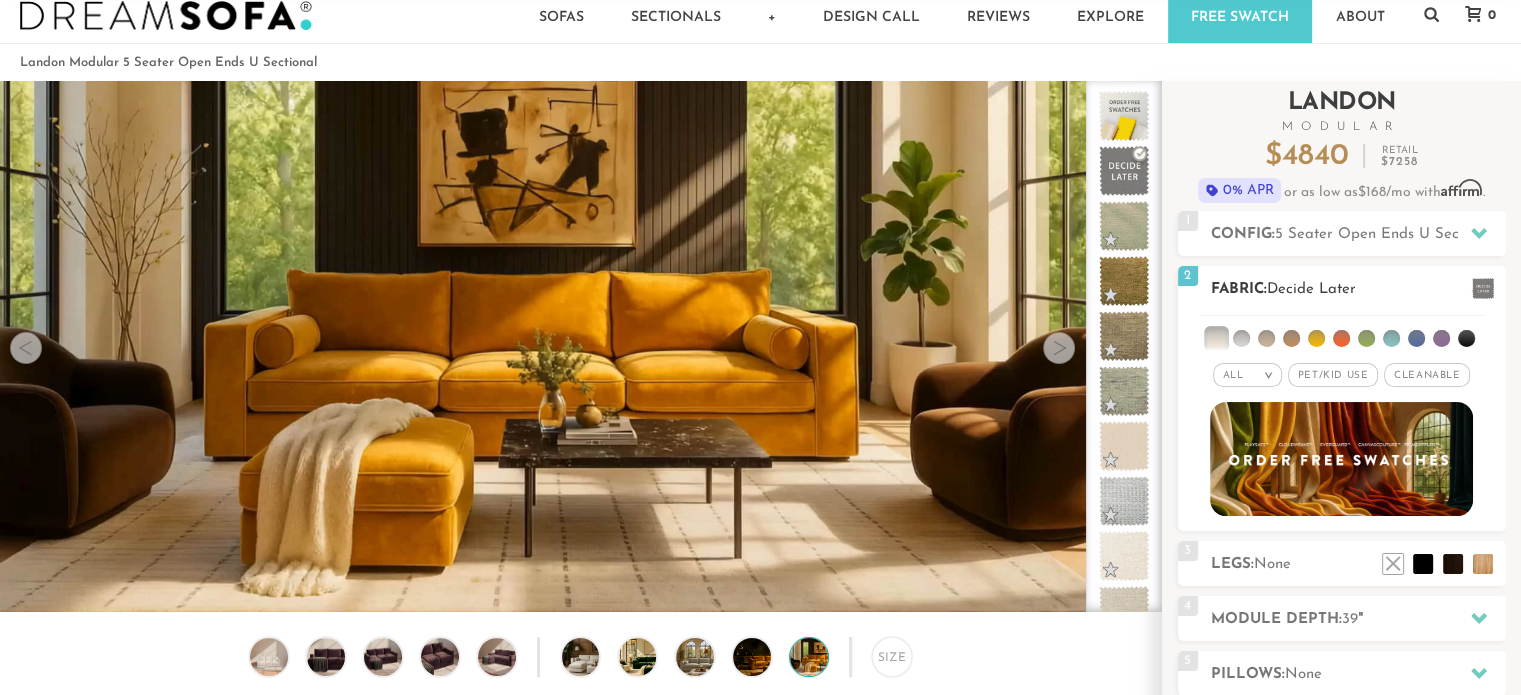 click on "Cleanable x" at bounding box center (1427, 375) 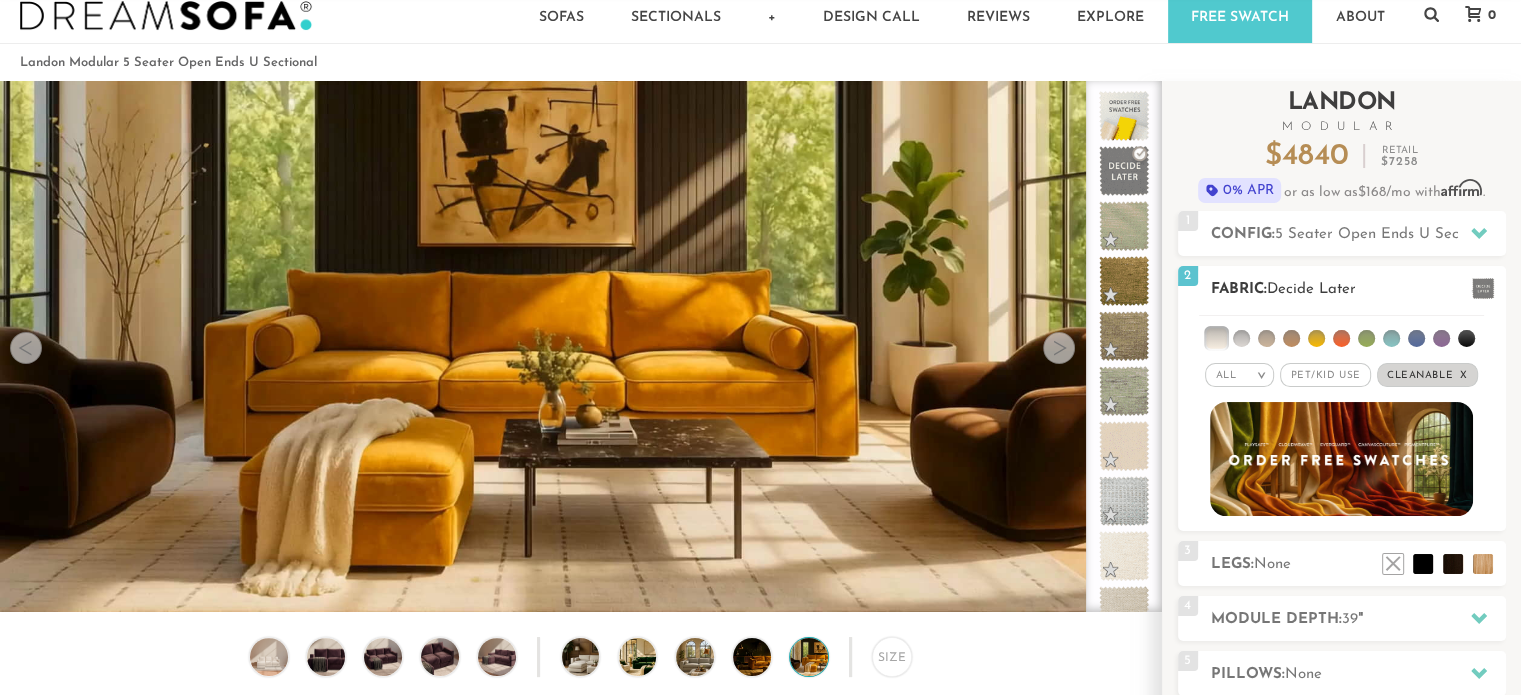click on ">" at bounding box center [1261, 375] 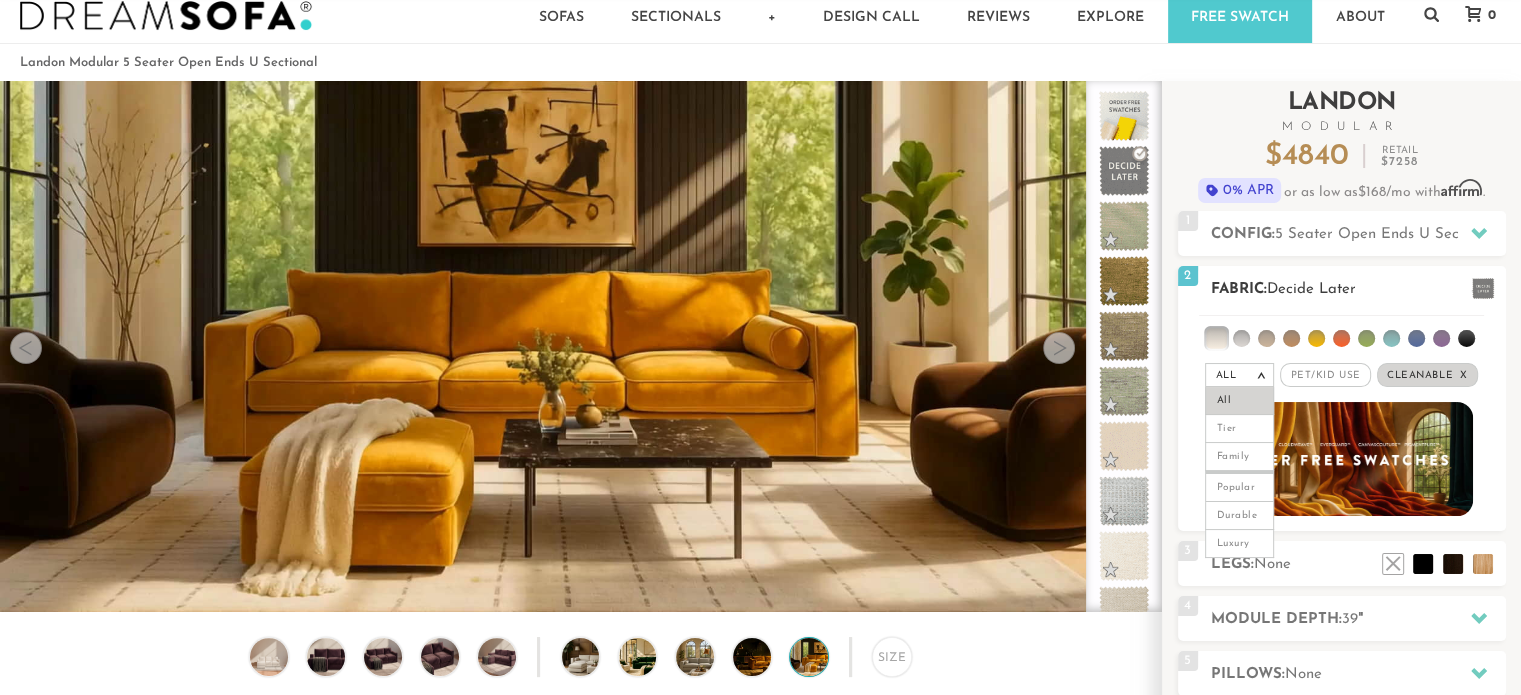 click on "Cleanable x" at bounding box center [1427, 375] 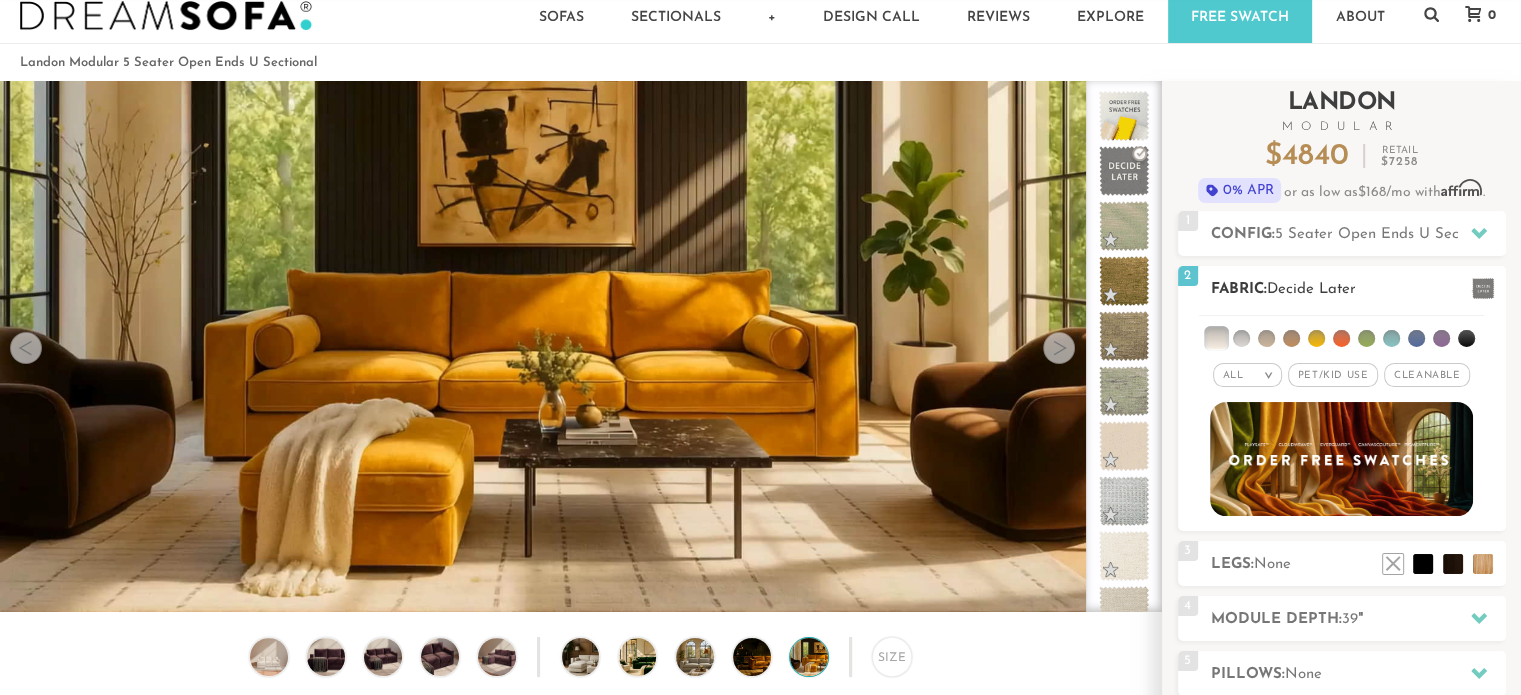 click on "Cleanable x" at bounding box center (1427, 375) 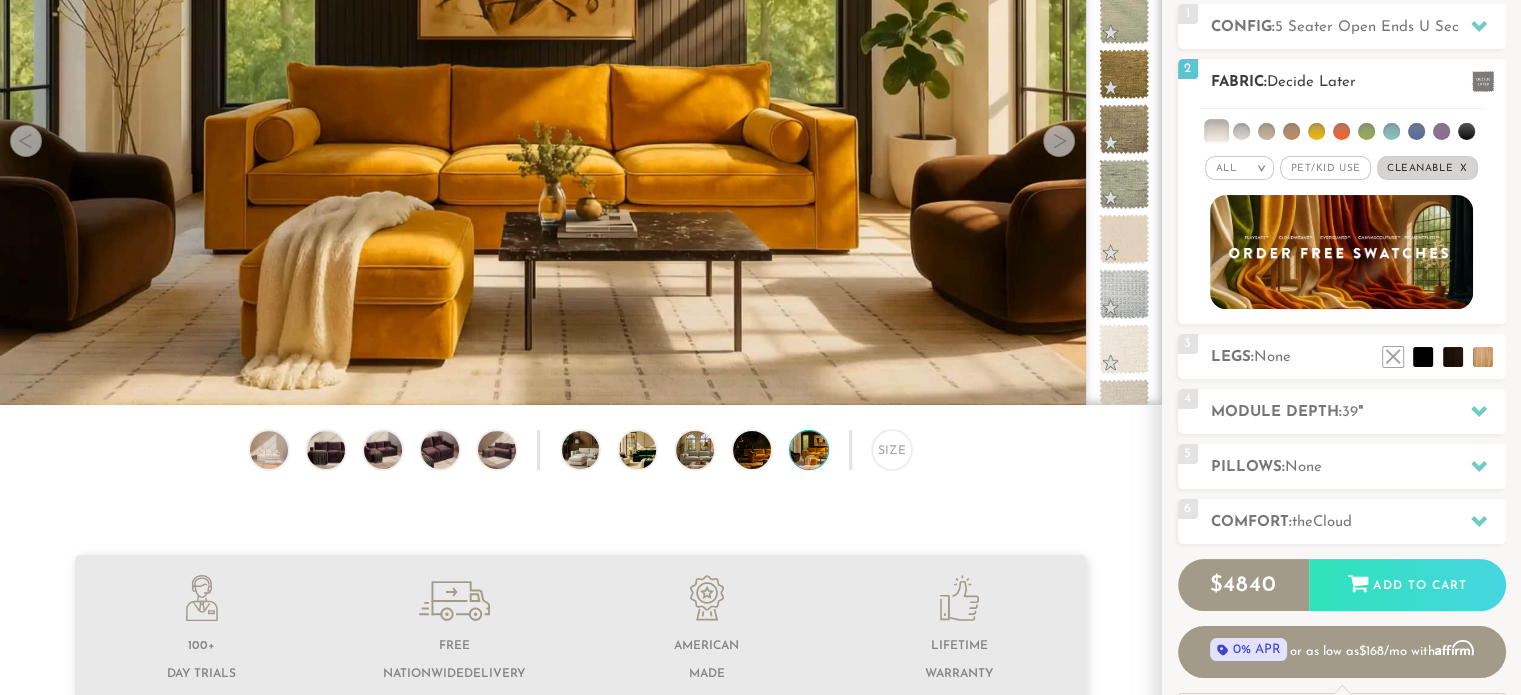 scroll, scrollTop: 364, scrollLeft: 0, axis: vertical 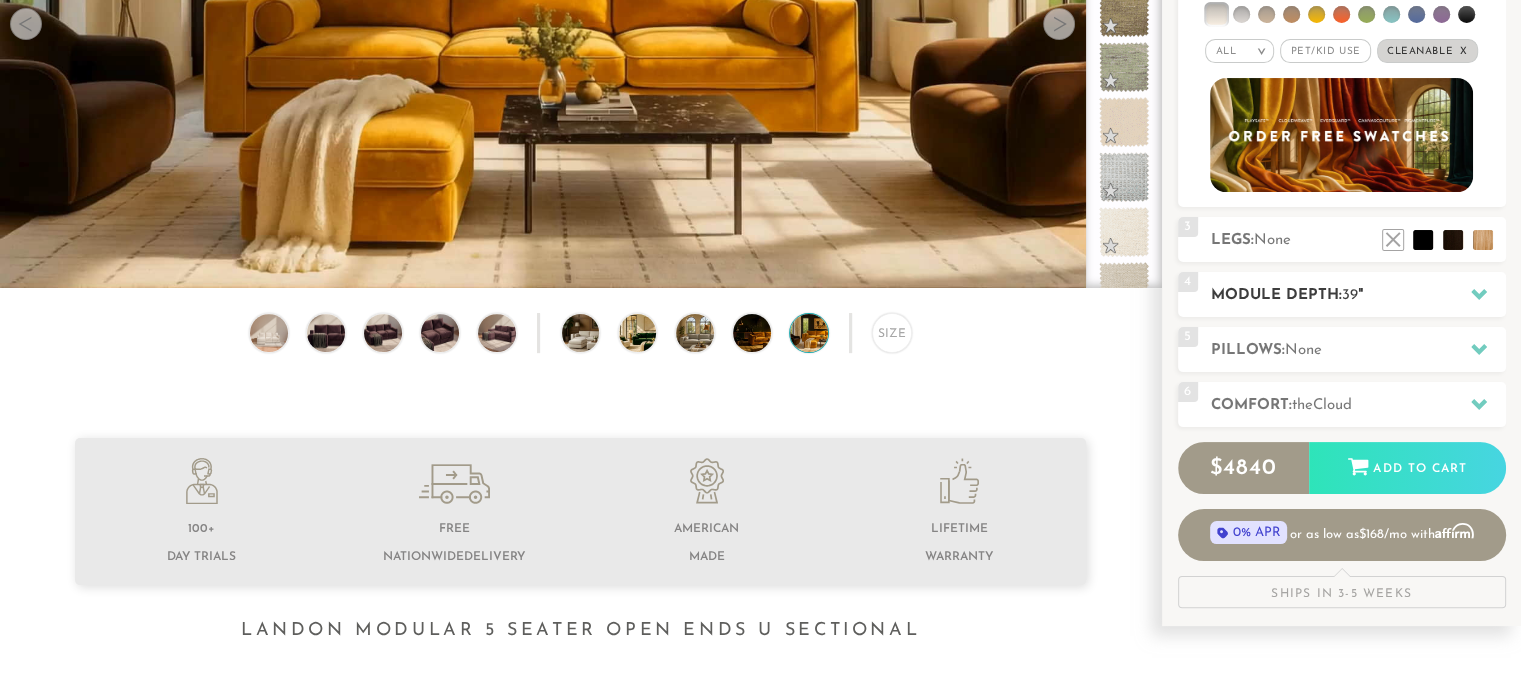 click 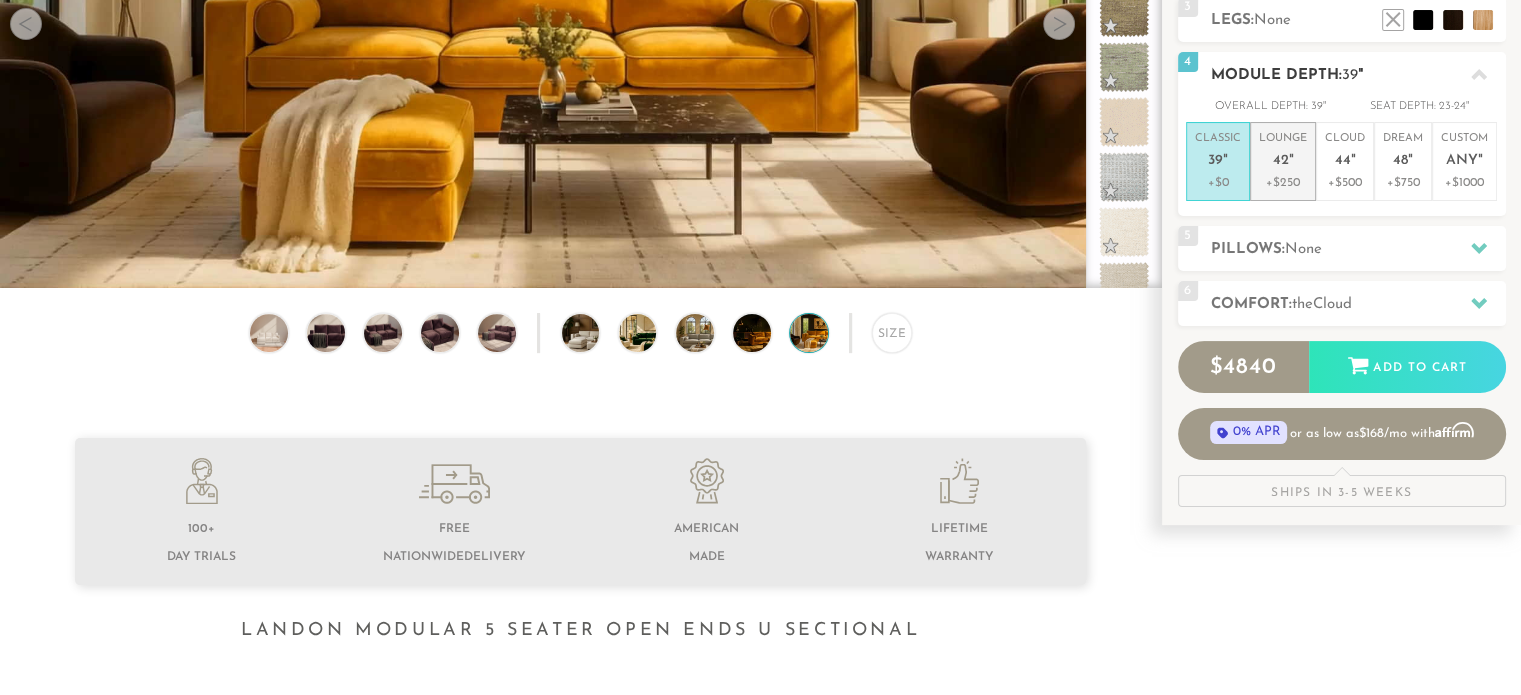 click on "42" at bounding box center [1281, 161] 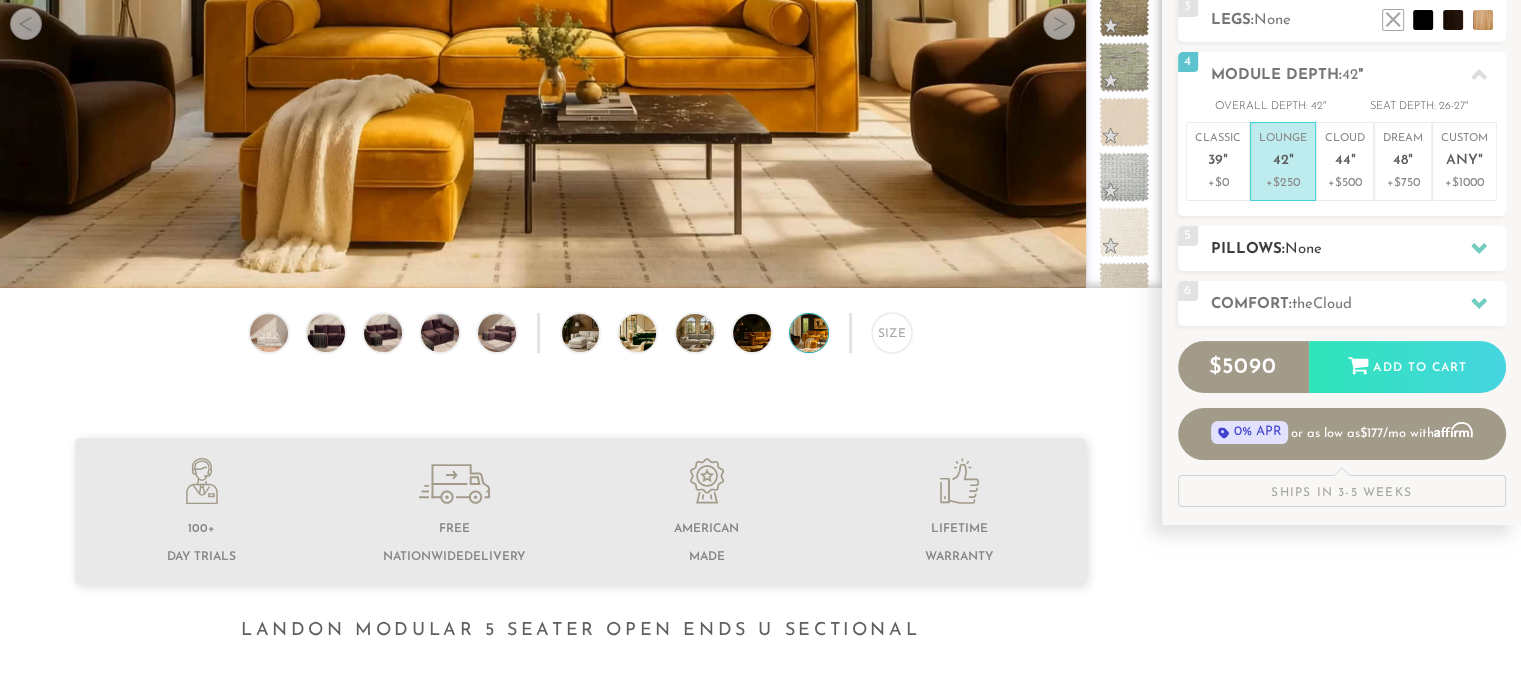 click 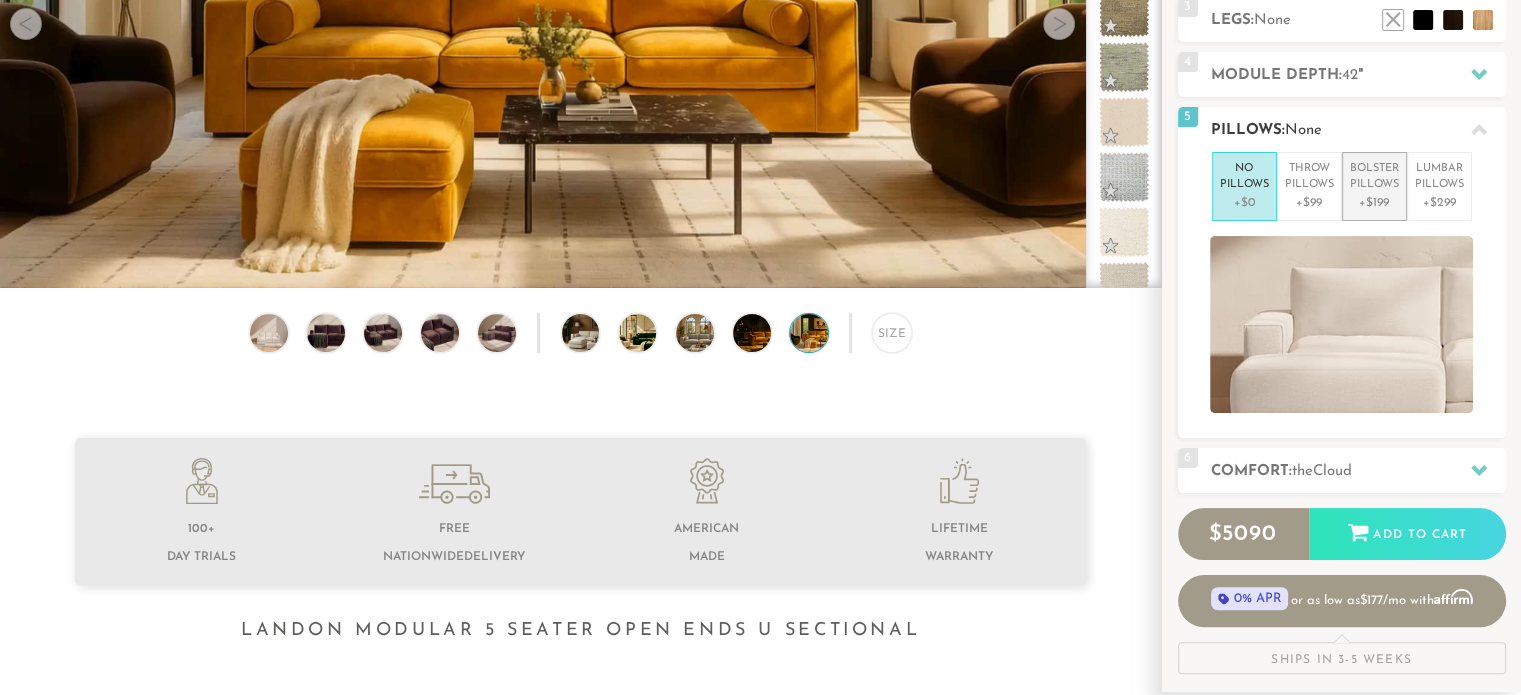 click on "Bolster Pillows" at bounding box center [1374, 177] 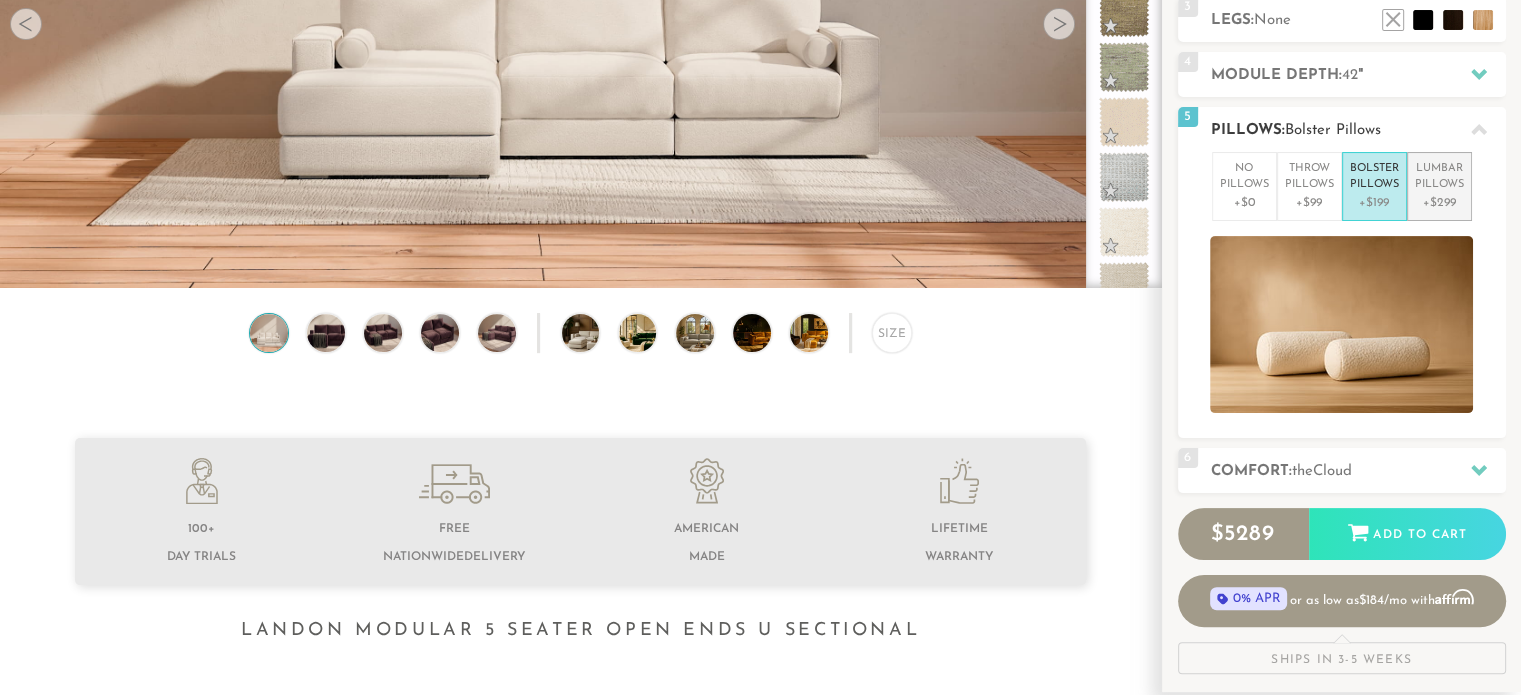 click on "Lumbar Pillows" at bounding box center [1439, 177] 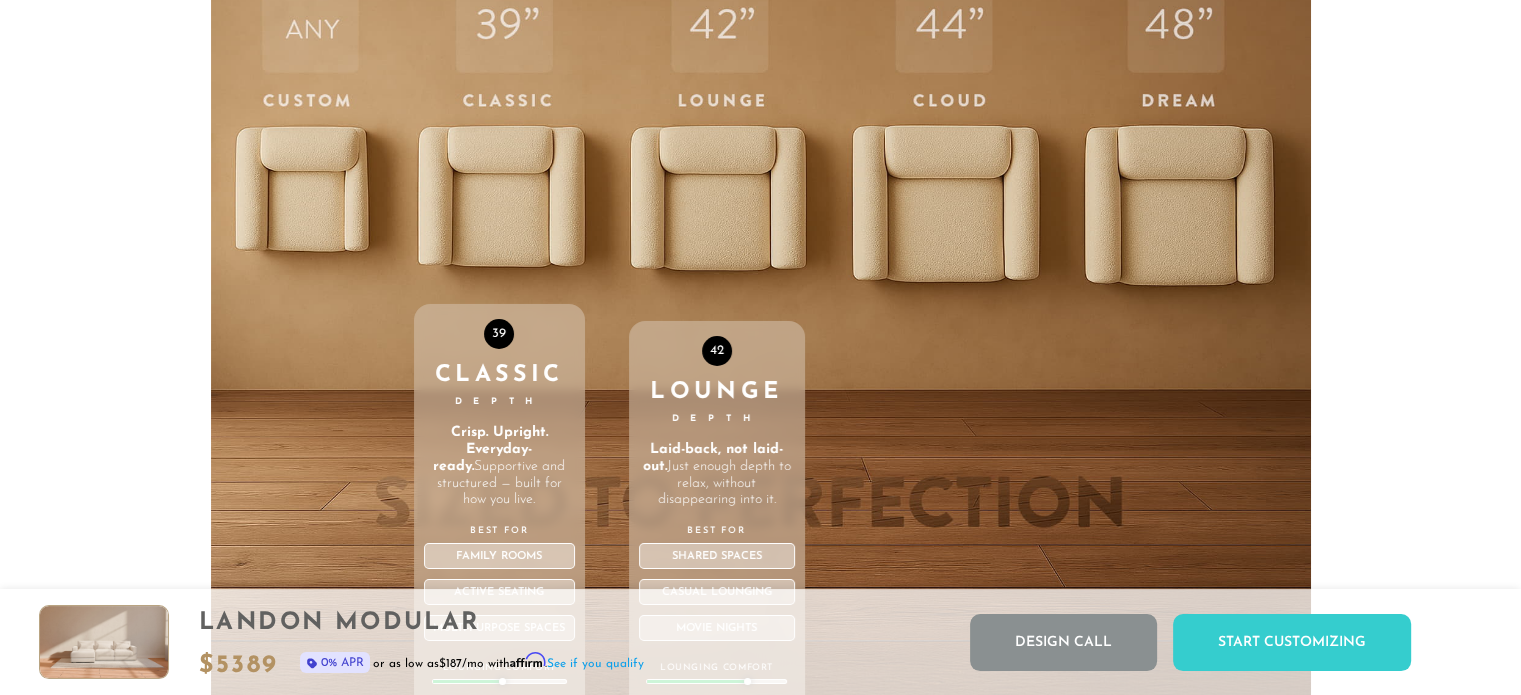 scroll, scrollTop: 6857, scrollLeft: 0, axis: vertical 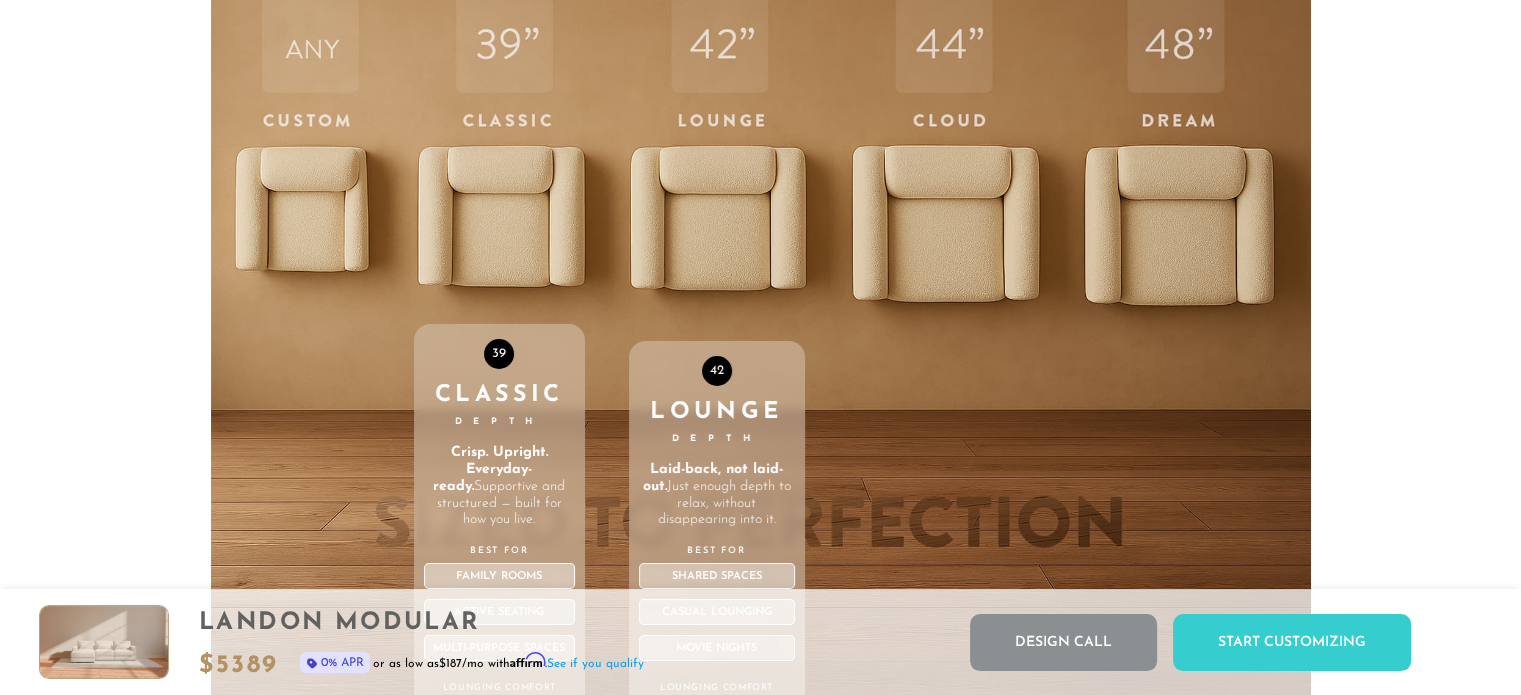 click on "42
Lounge Depth
Laid-back, not laid-out.  Just enough depth to relax, without disappearing into it.
Best For Shared Spaces Casual Lounging Movie Nights
Lounging Comfort
Posture Support
Versatility" at bounding box center [717, 383] 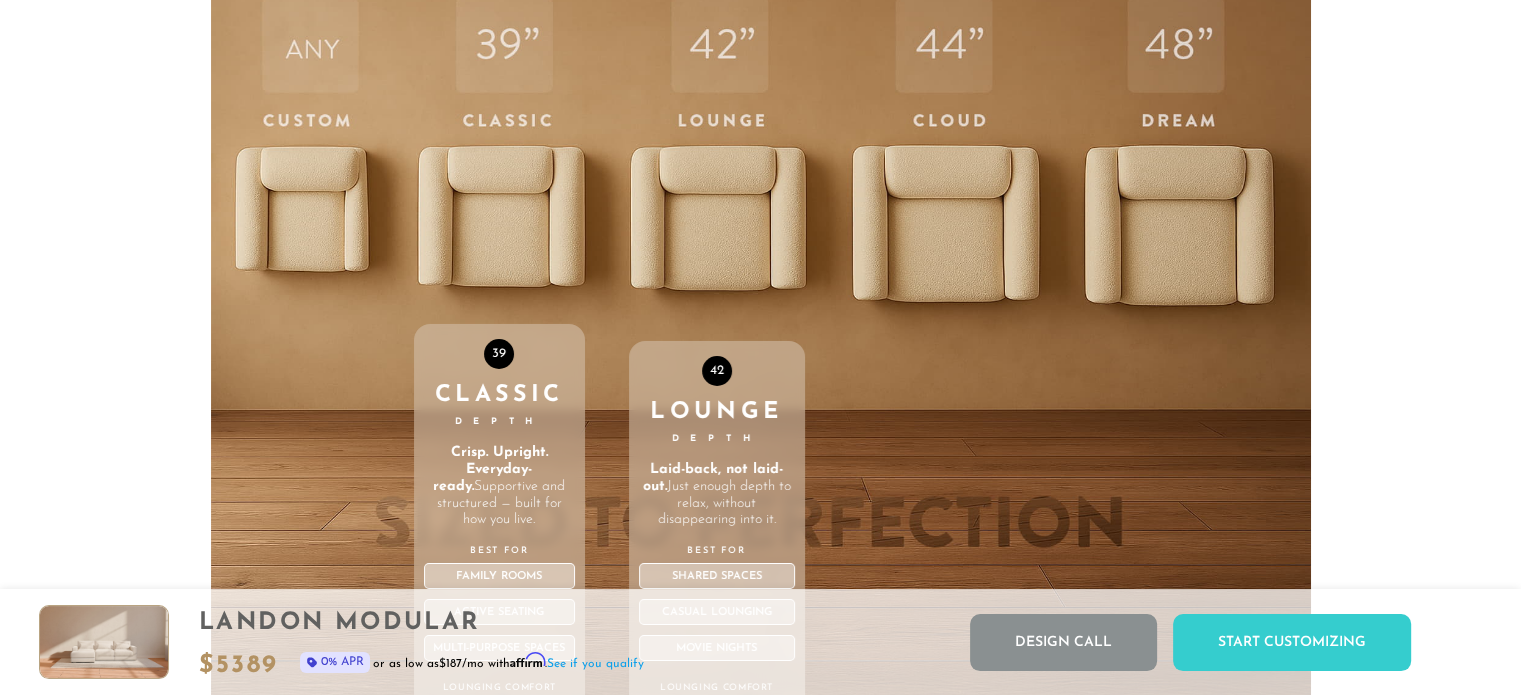 click on "Lounge Depth" at bounding box center [717, 424] 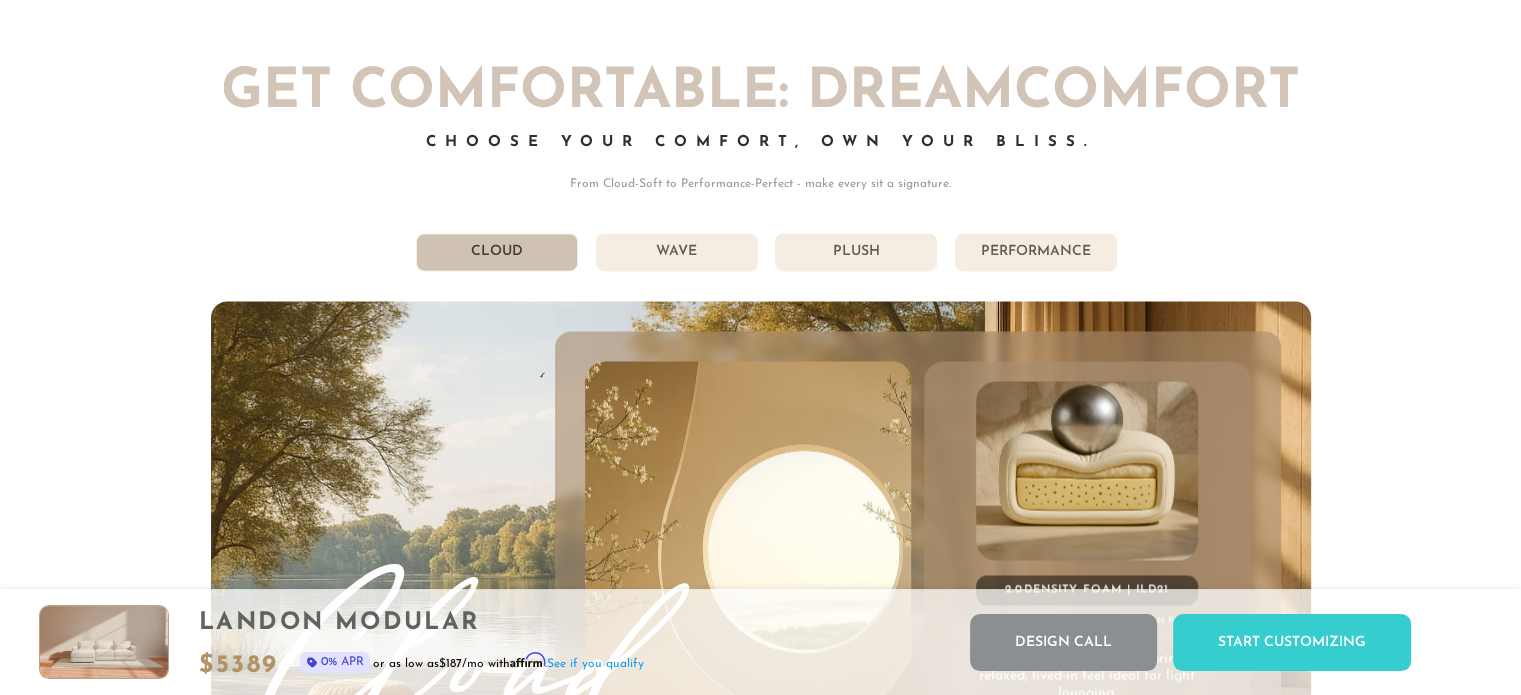 scroll, scrollTop: 10678, scrollLeft: 0, axis: vertical 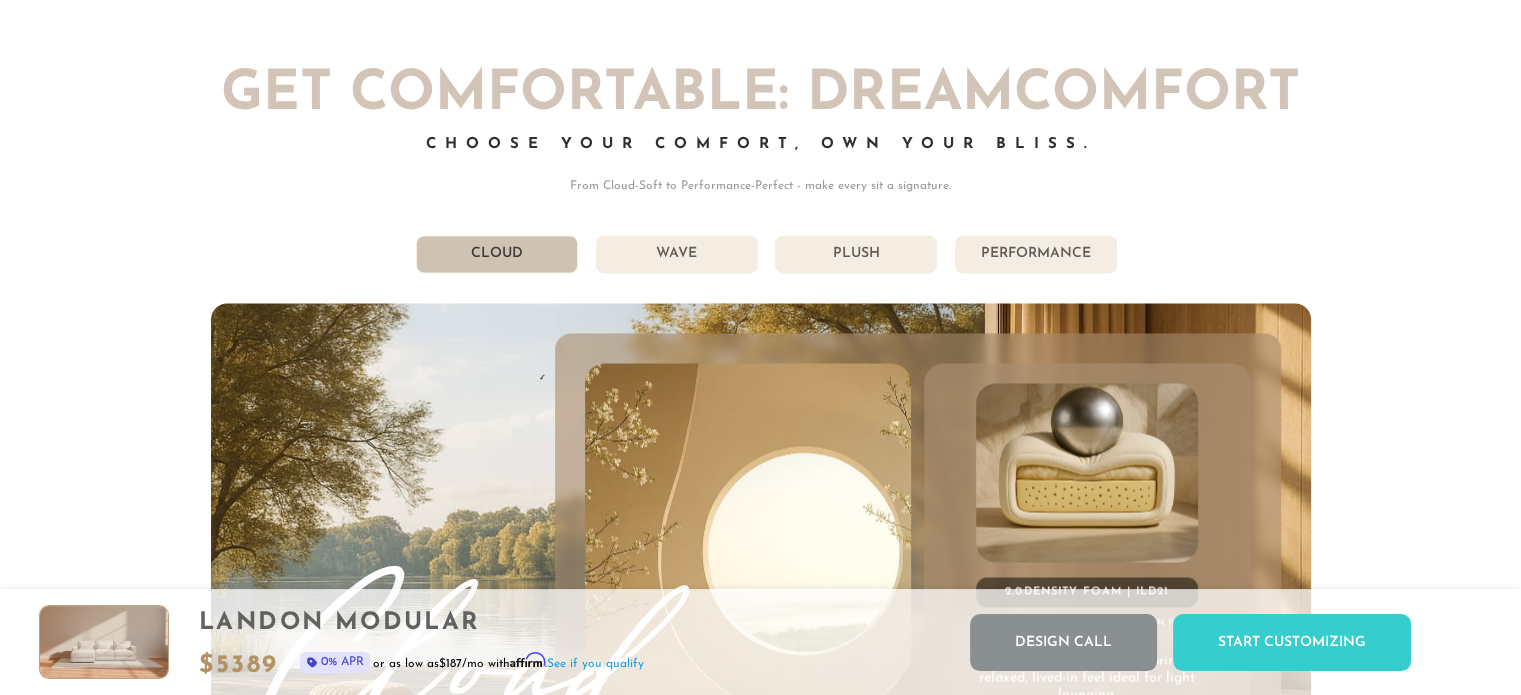 click on "Wave" at bounding box center (677, 254) 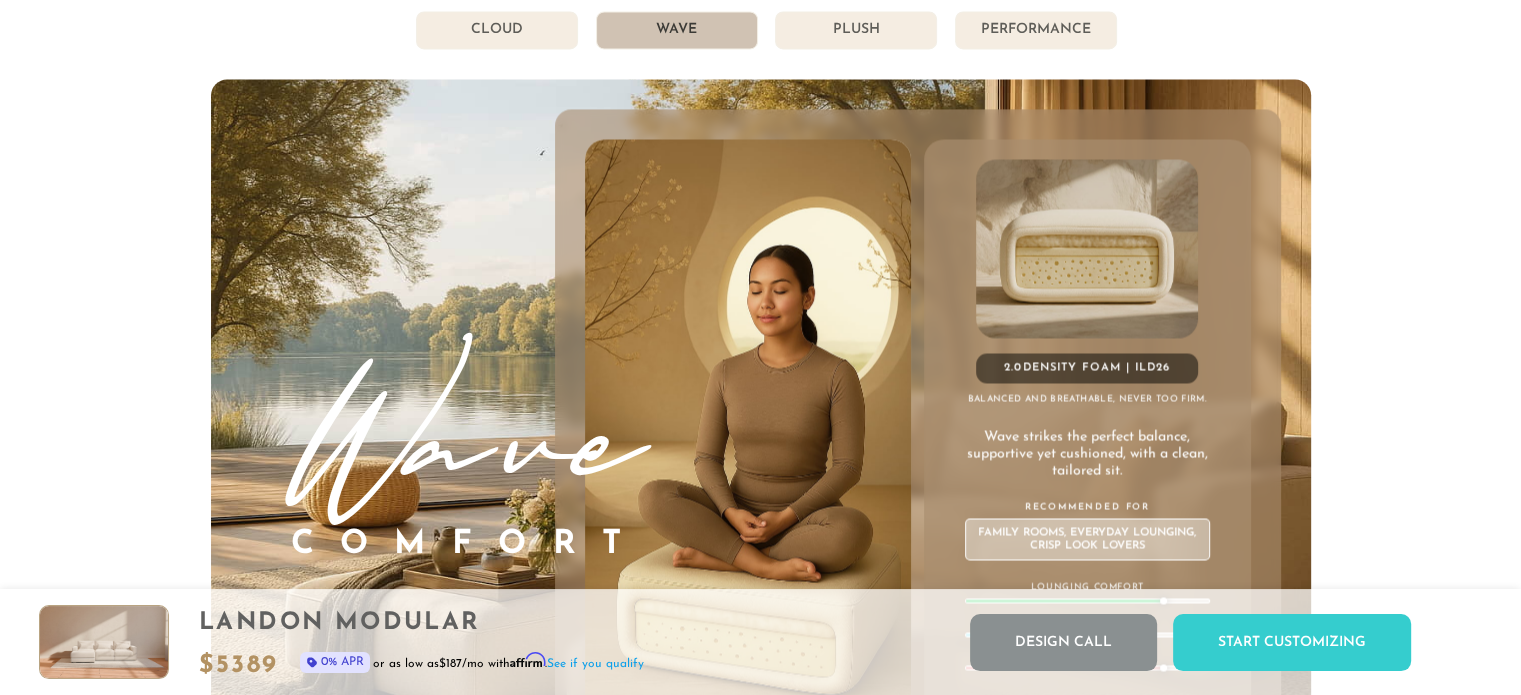 scroll, scrollTop: 10892, scrollLeft: 0, axis: vertical 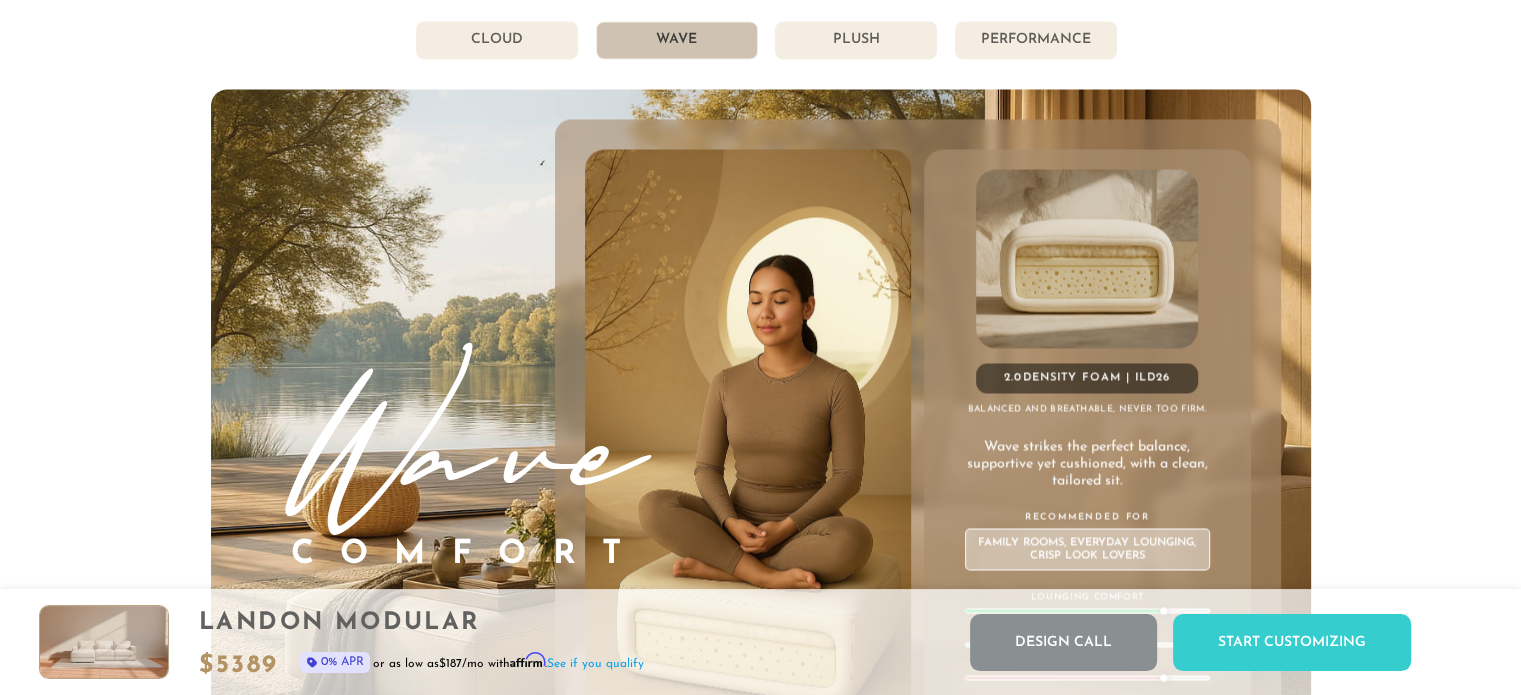 click on "Cloud" at bounding box center [497, 40] 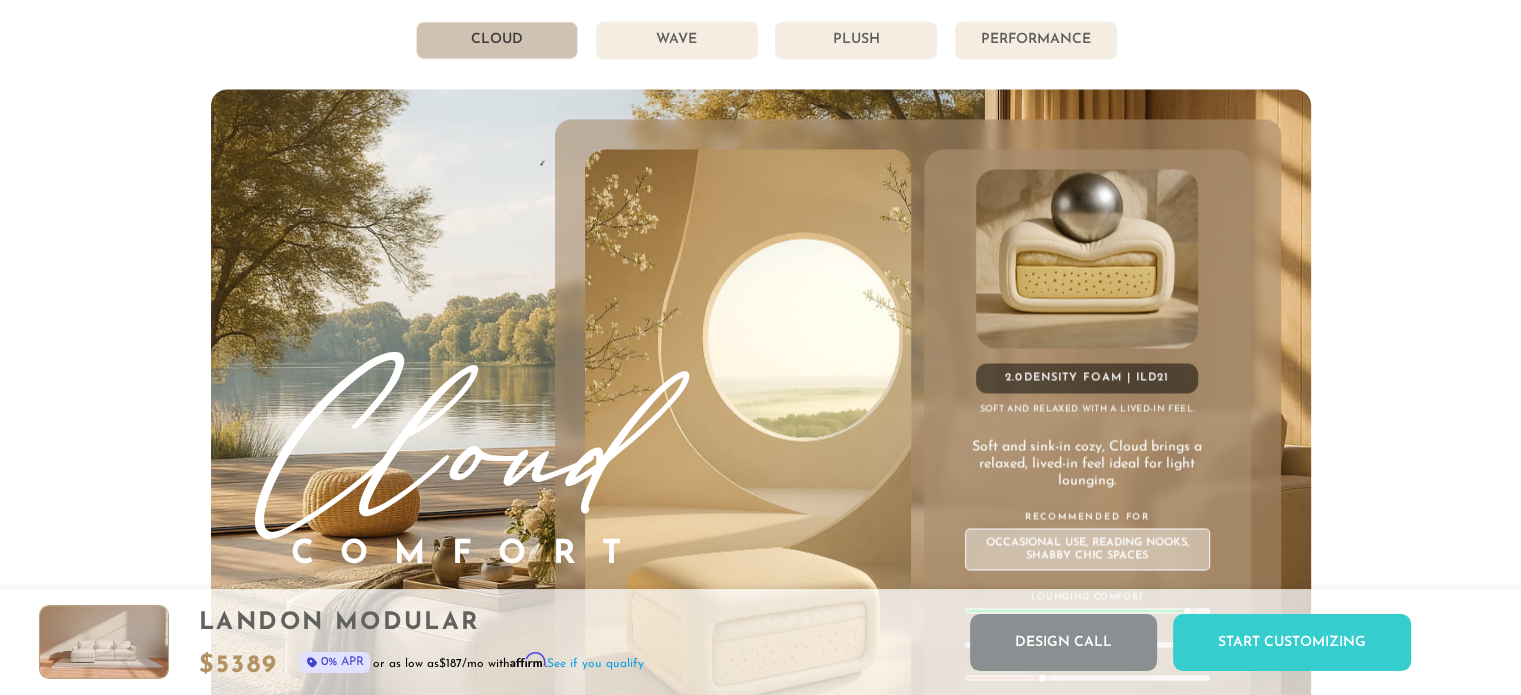 click on "Wave" at bounding box center (677, 40) 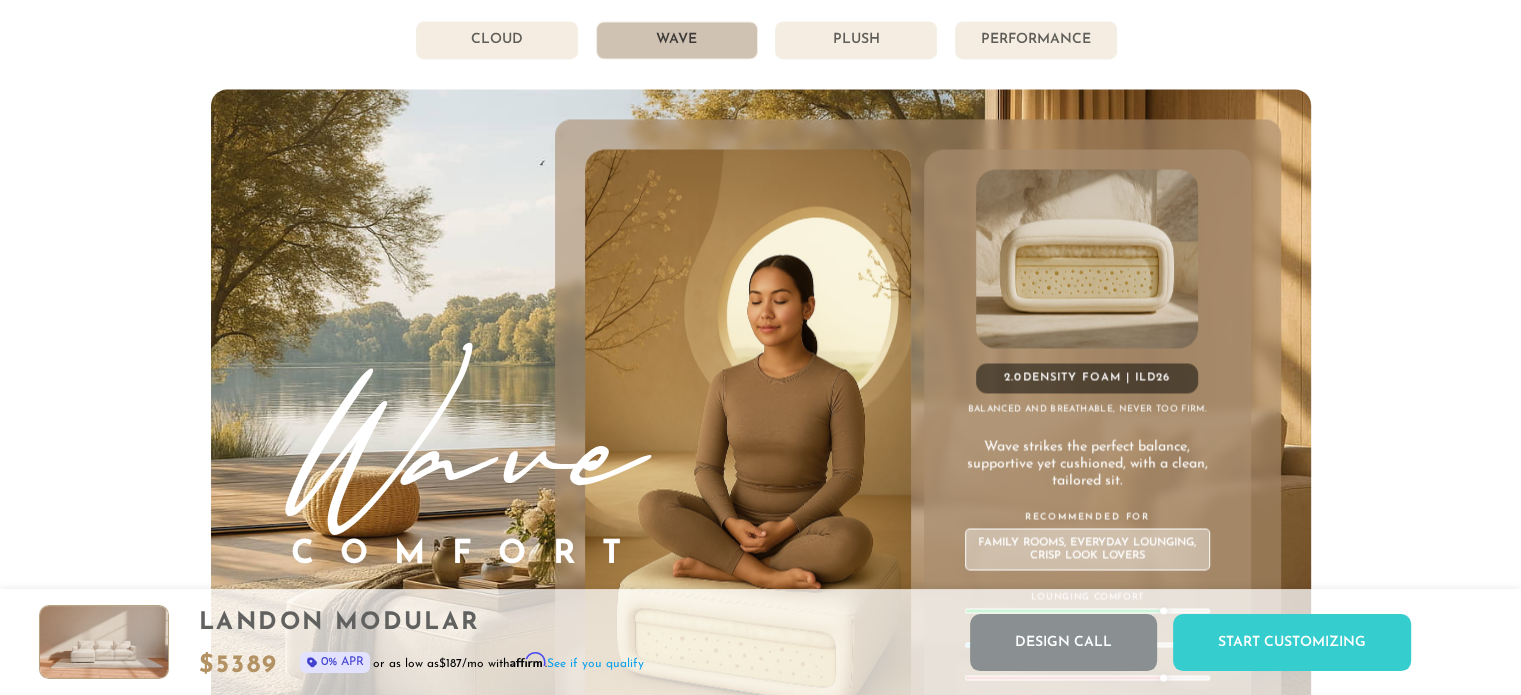 click on "Plush" at bounding box center (856, 40) 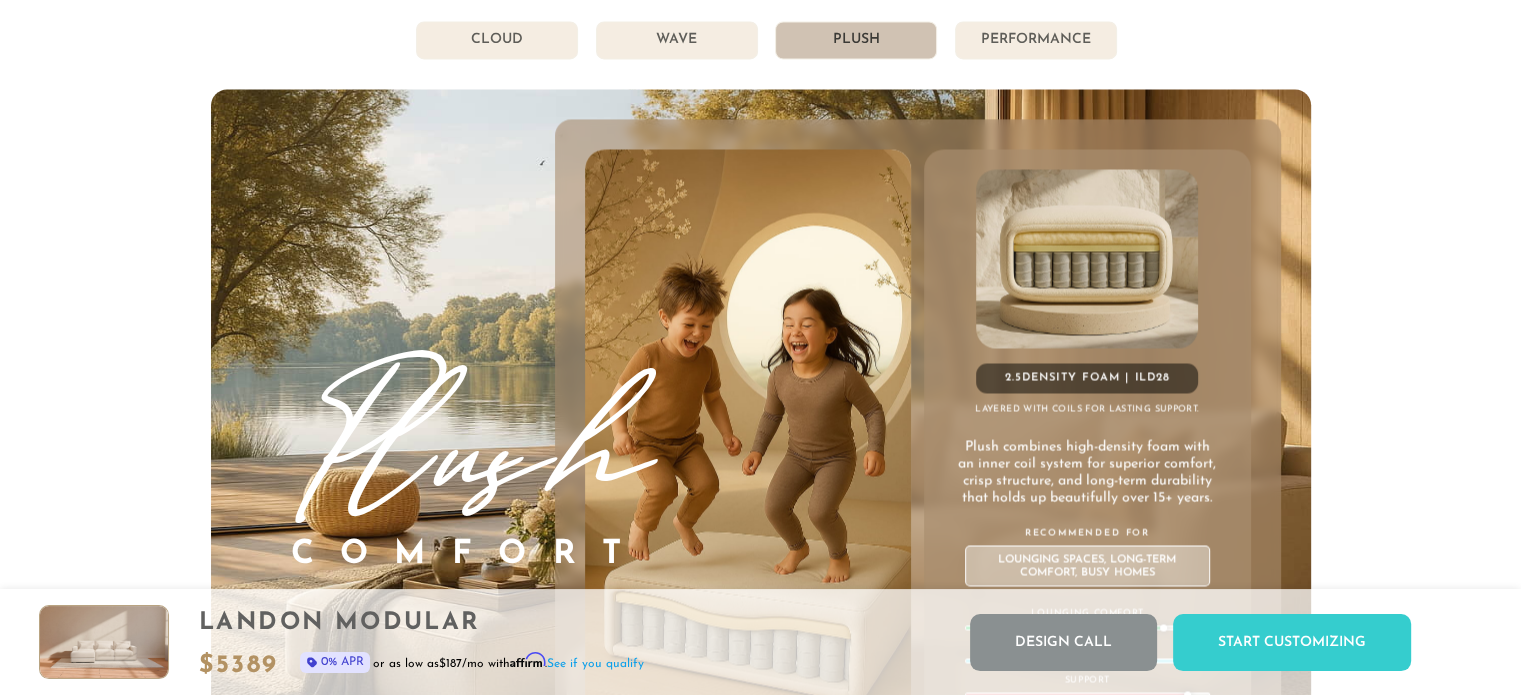 click on "Performance" at bounding box center [1036, 40] 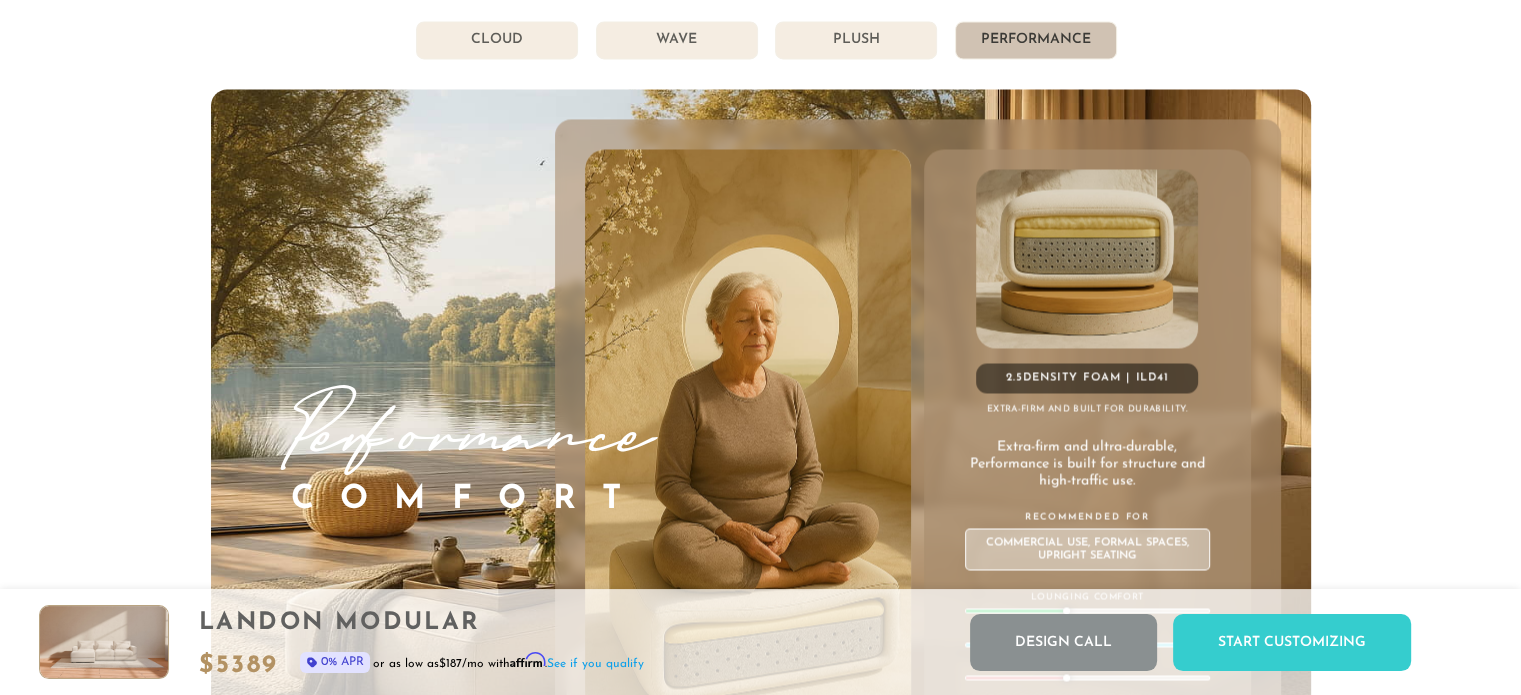 click on "Plush" at bounding box center (856, 40) 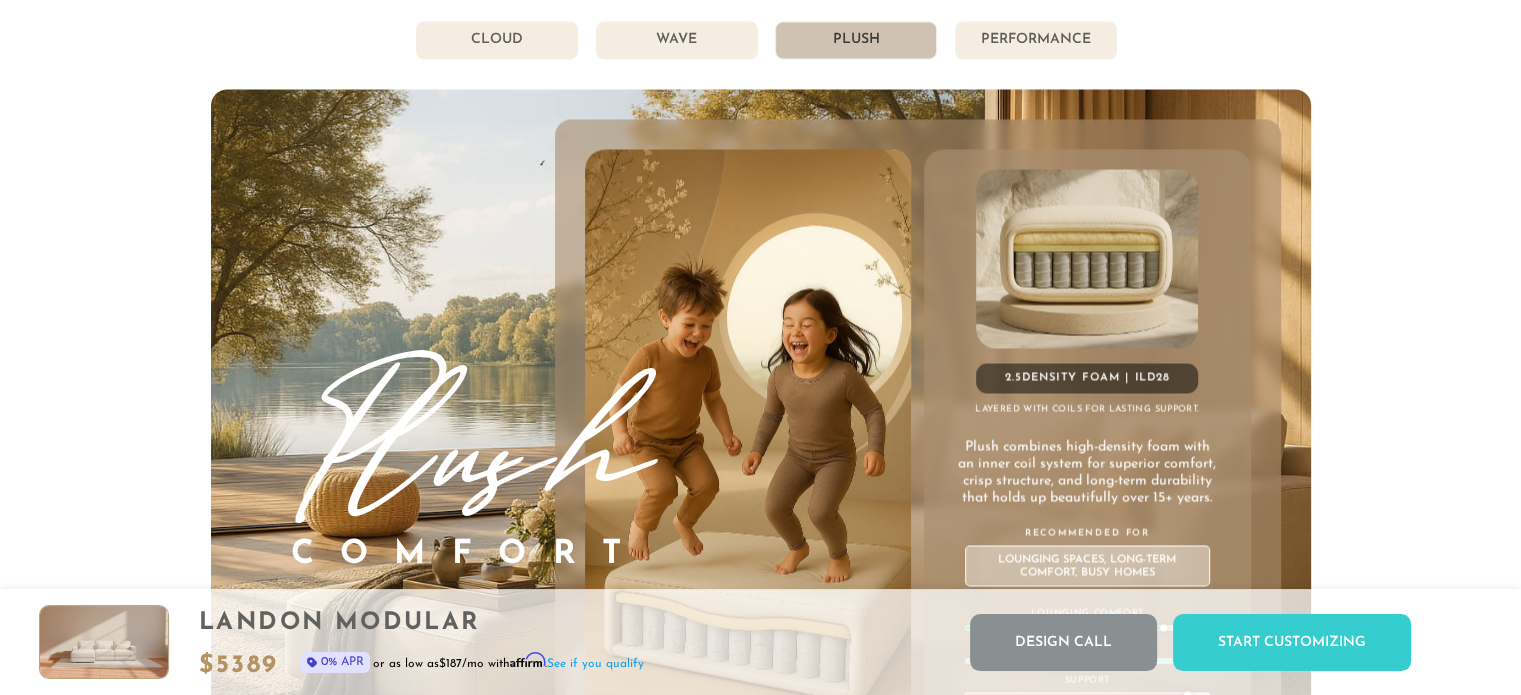 click on "Wave" at bounding box center (677, 40) 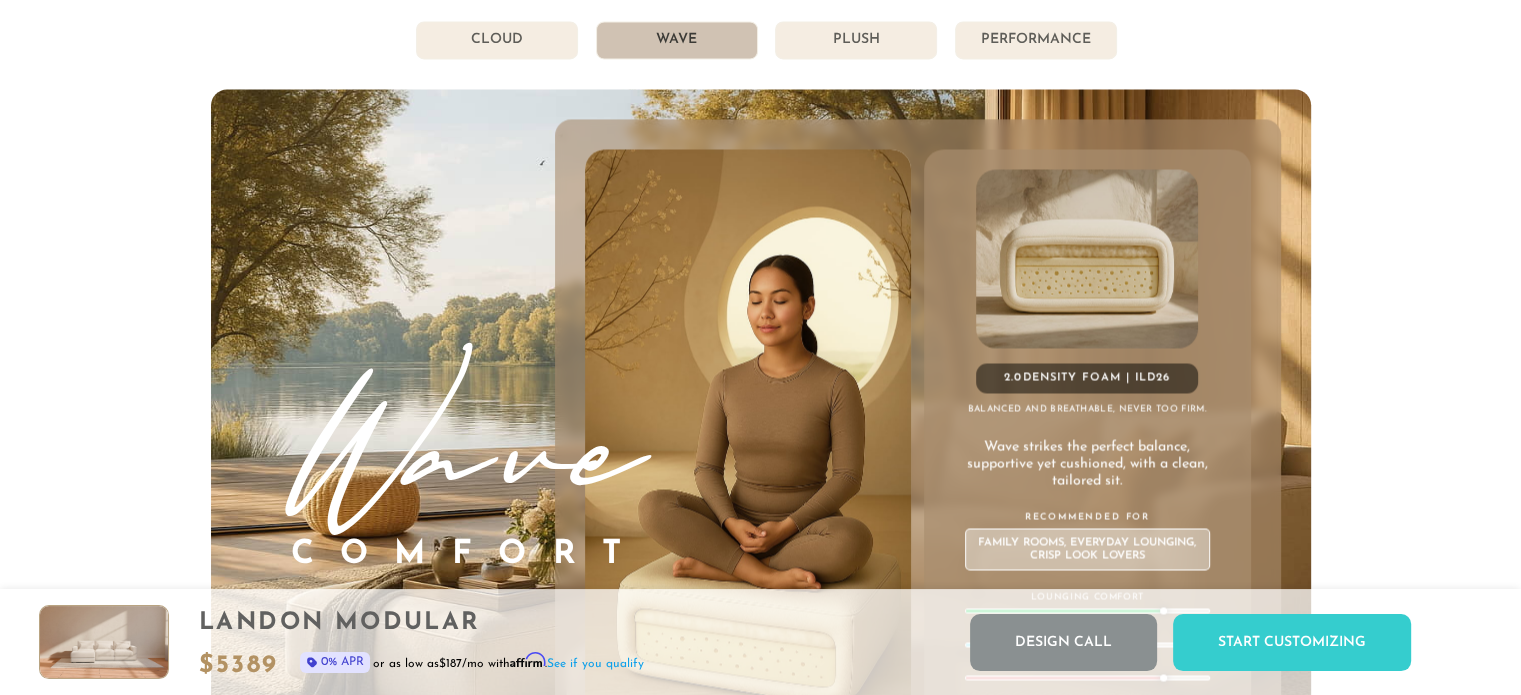 click on "Cloud" at bounding box center [497, 40] 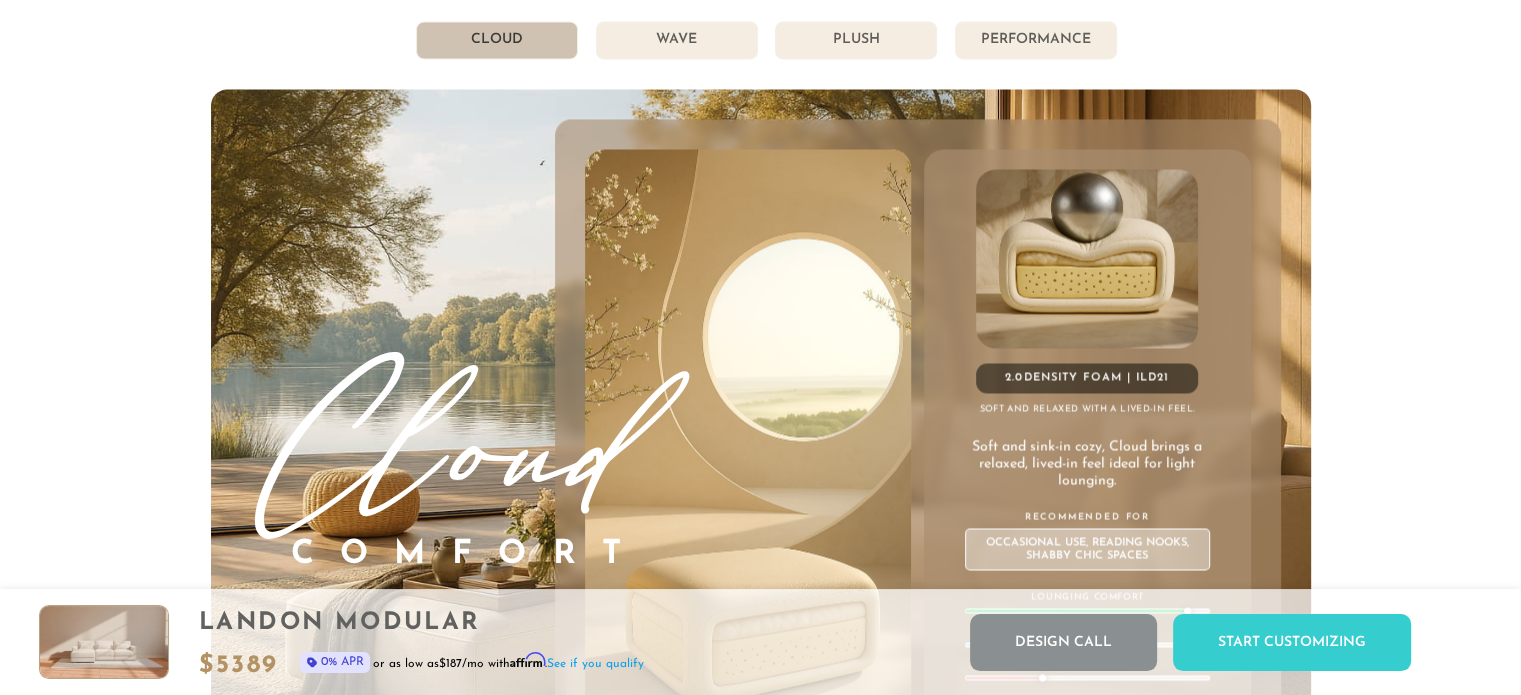 click on "Wave" at bounding box center (677, 40) 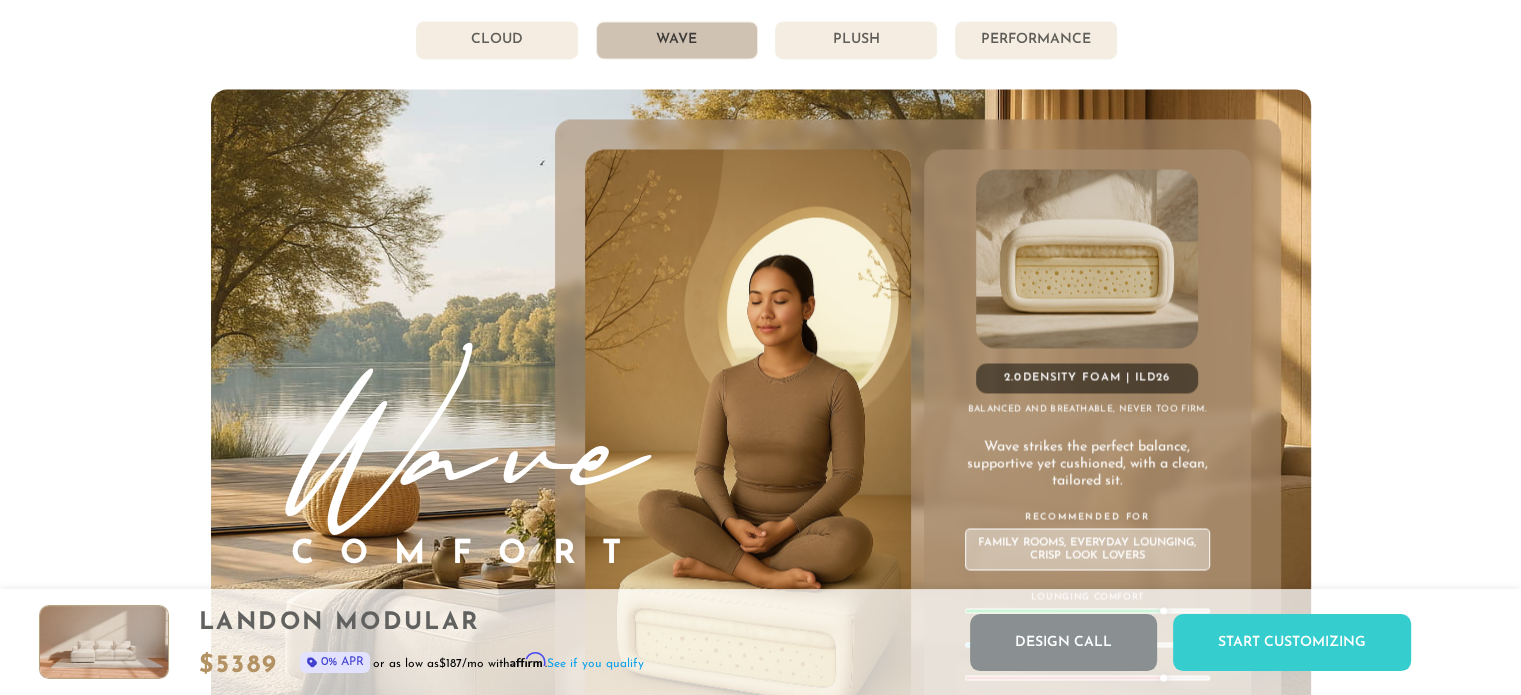 click on "Plush" at bounding box center [856, 40] 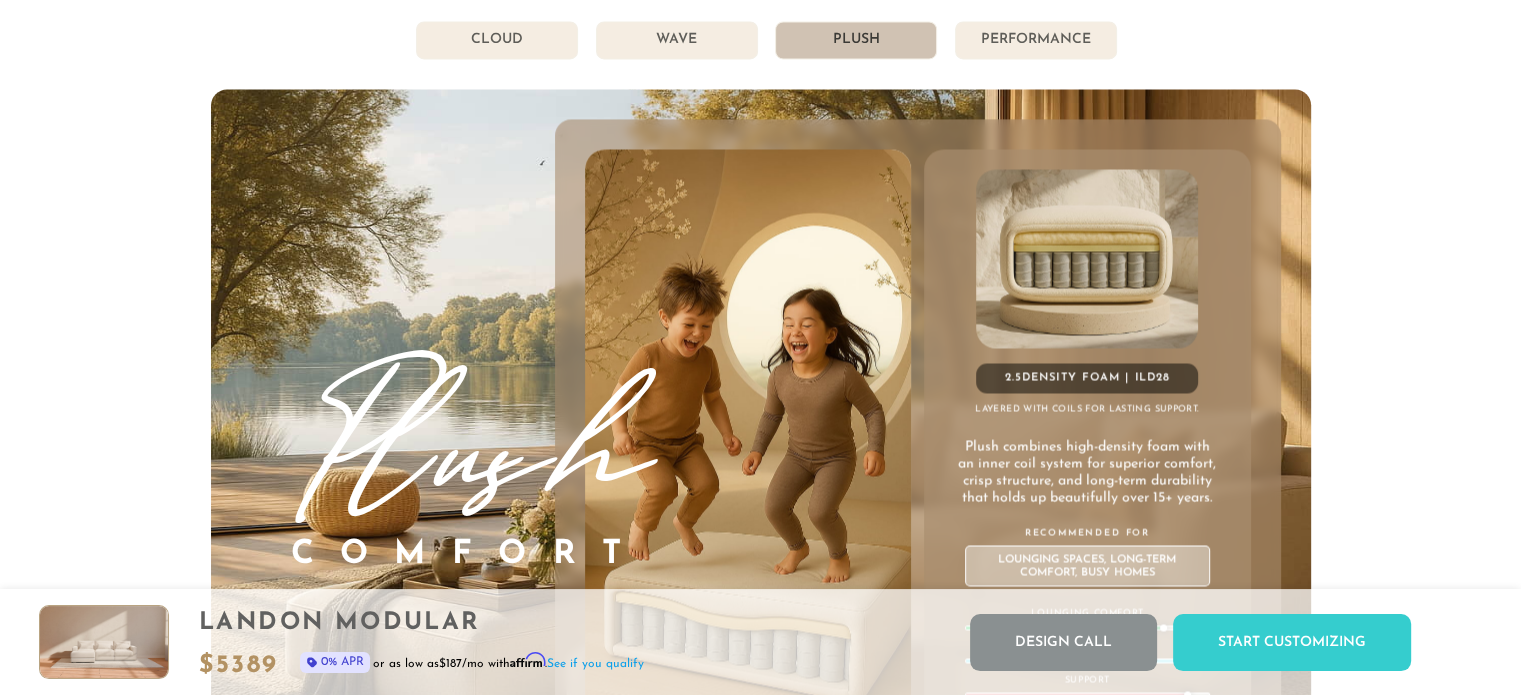 click on "Performance" at bounding box center (1036, 40) 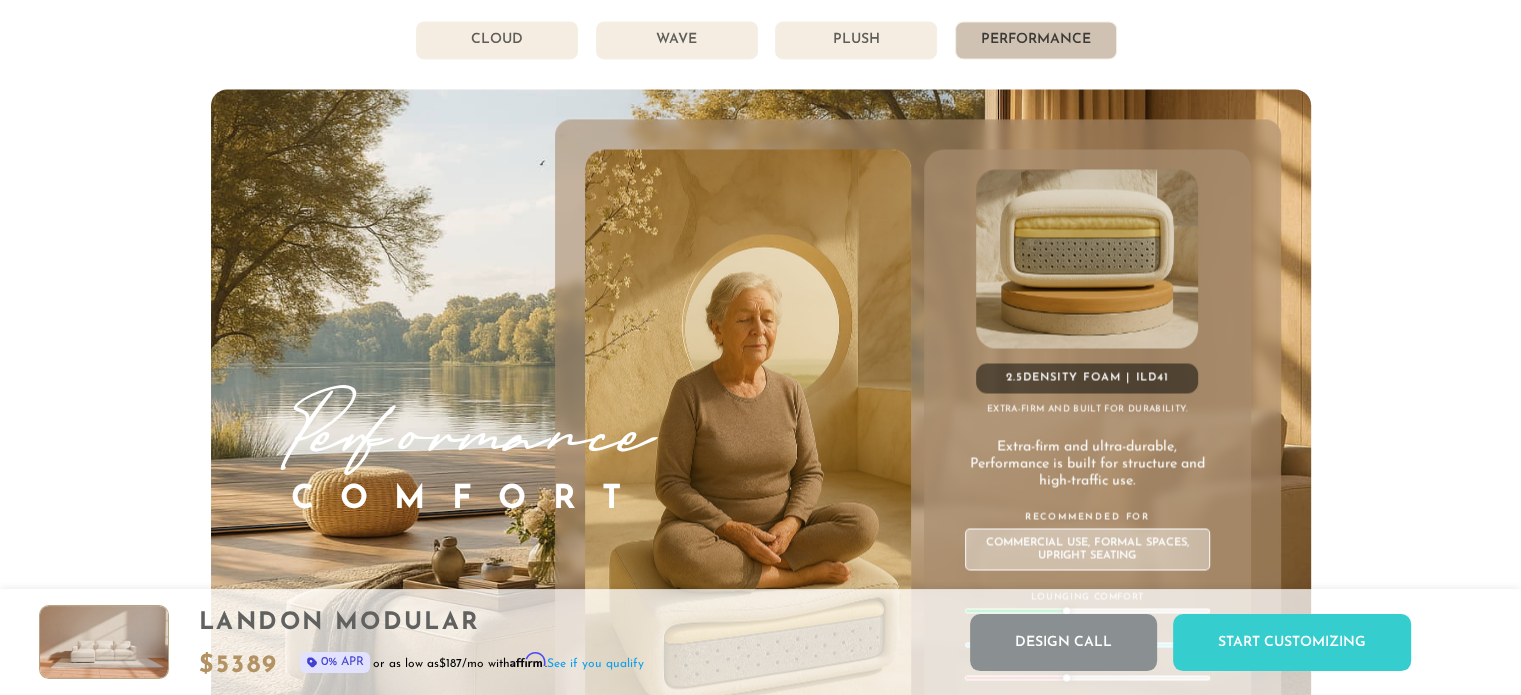 click on "Plush" at bounding box center (856, 40) 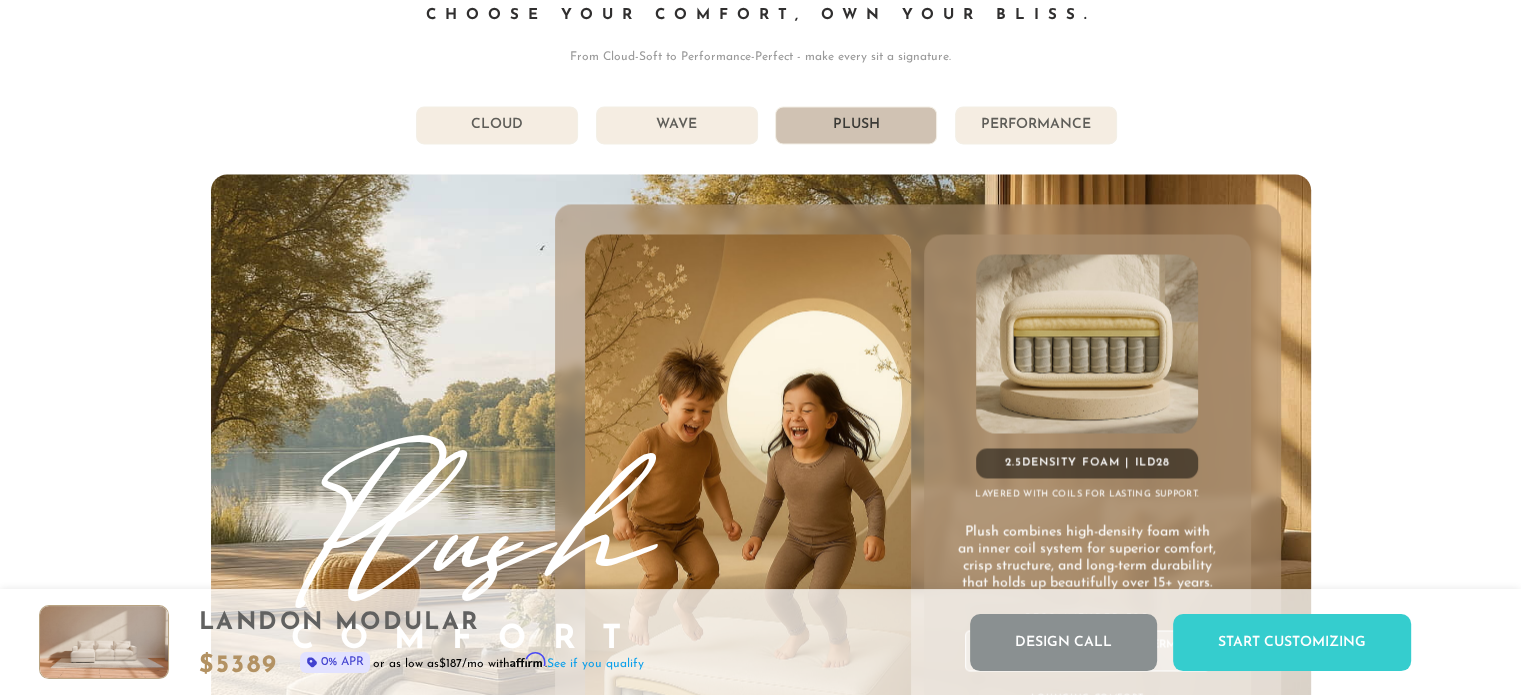 scroll, scrollTop: 10802, scrollLeft: 0, axis: vertical 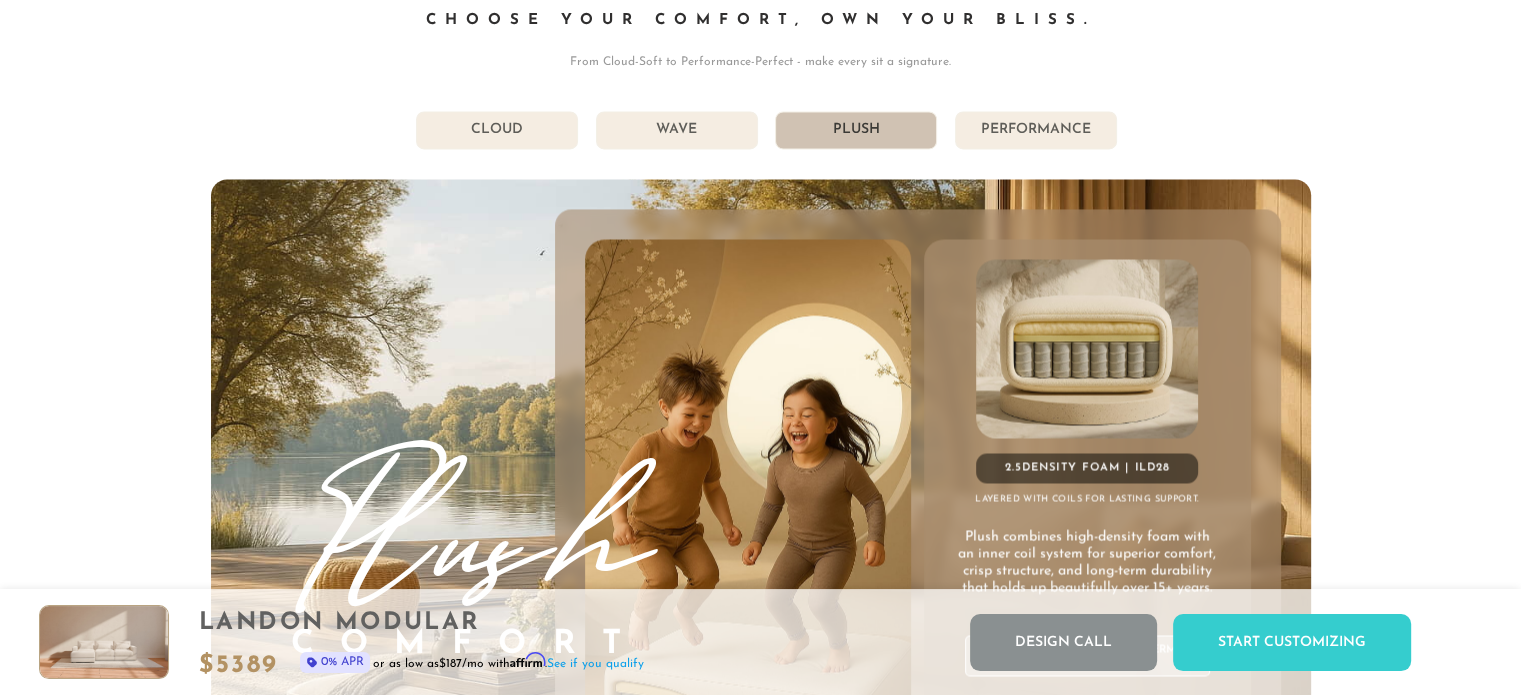 click on "Wave" at bounding box center [677, 130] 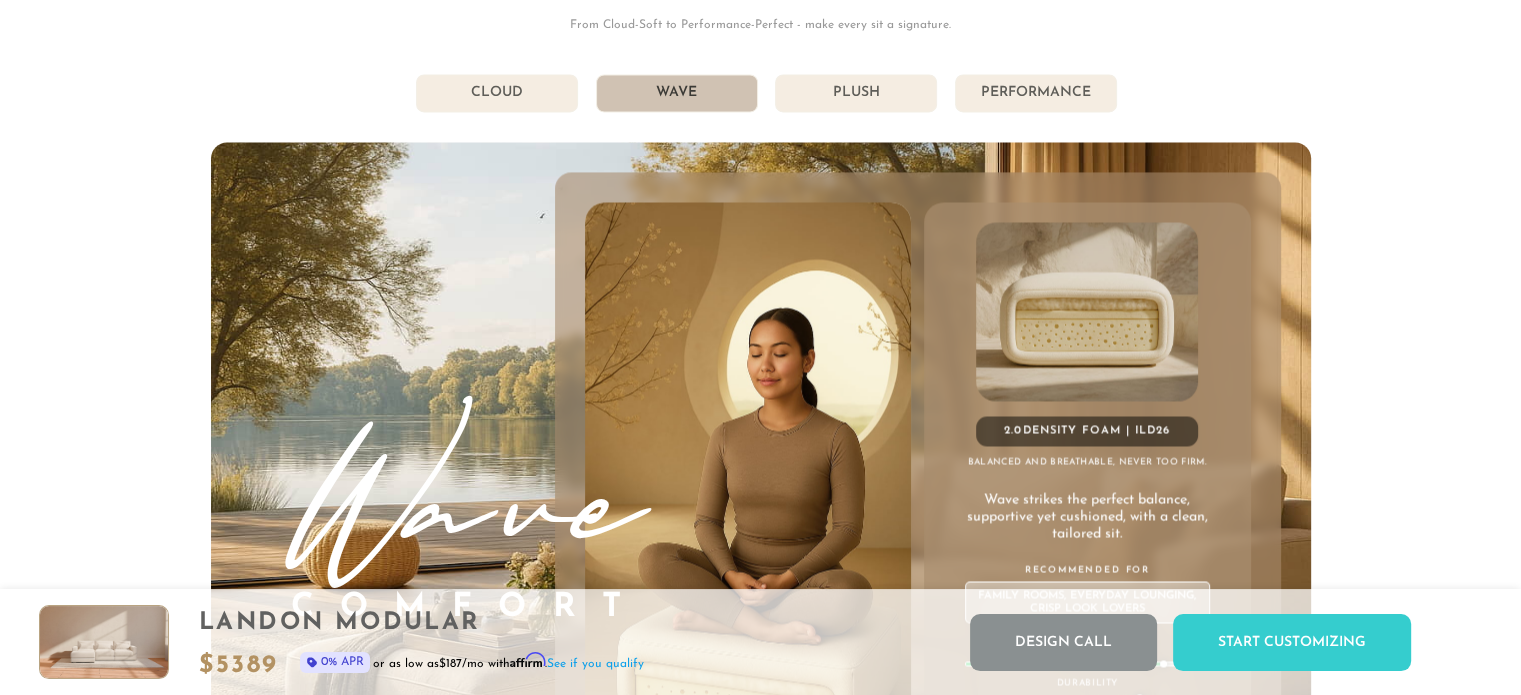 scroll, scrollTop: 10837, scrollLeft: 0, axis: vertical 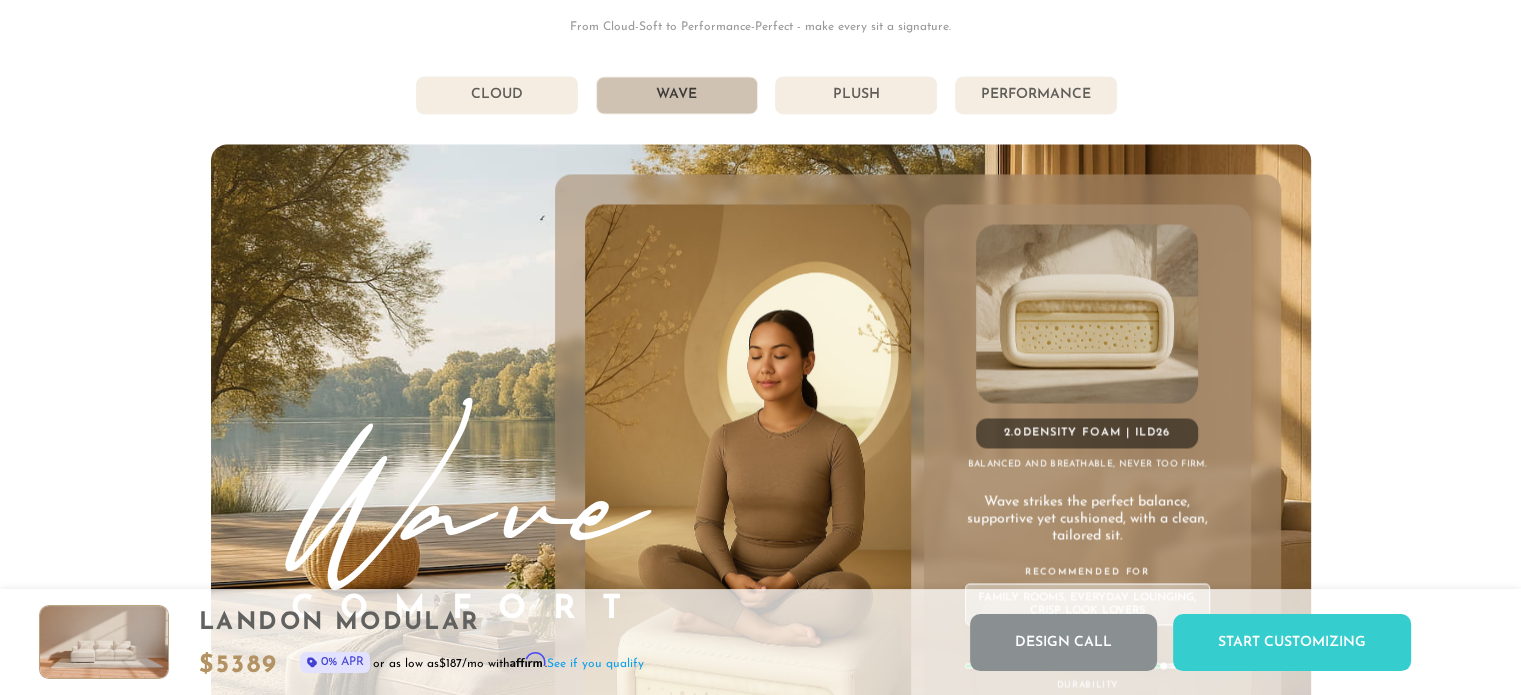 click on "Cloud" at bounding box center [497, 95] 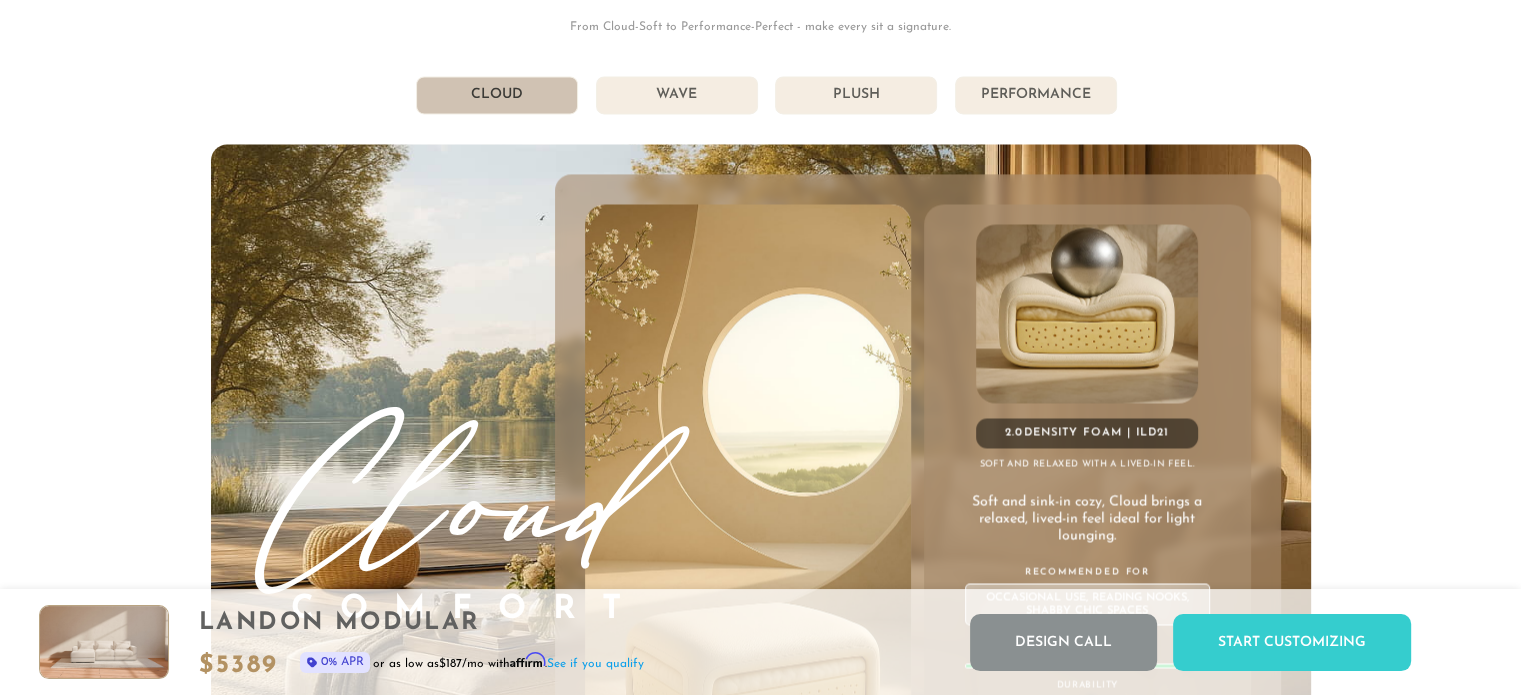 click on "Wave" at bounding box center [677, 95] 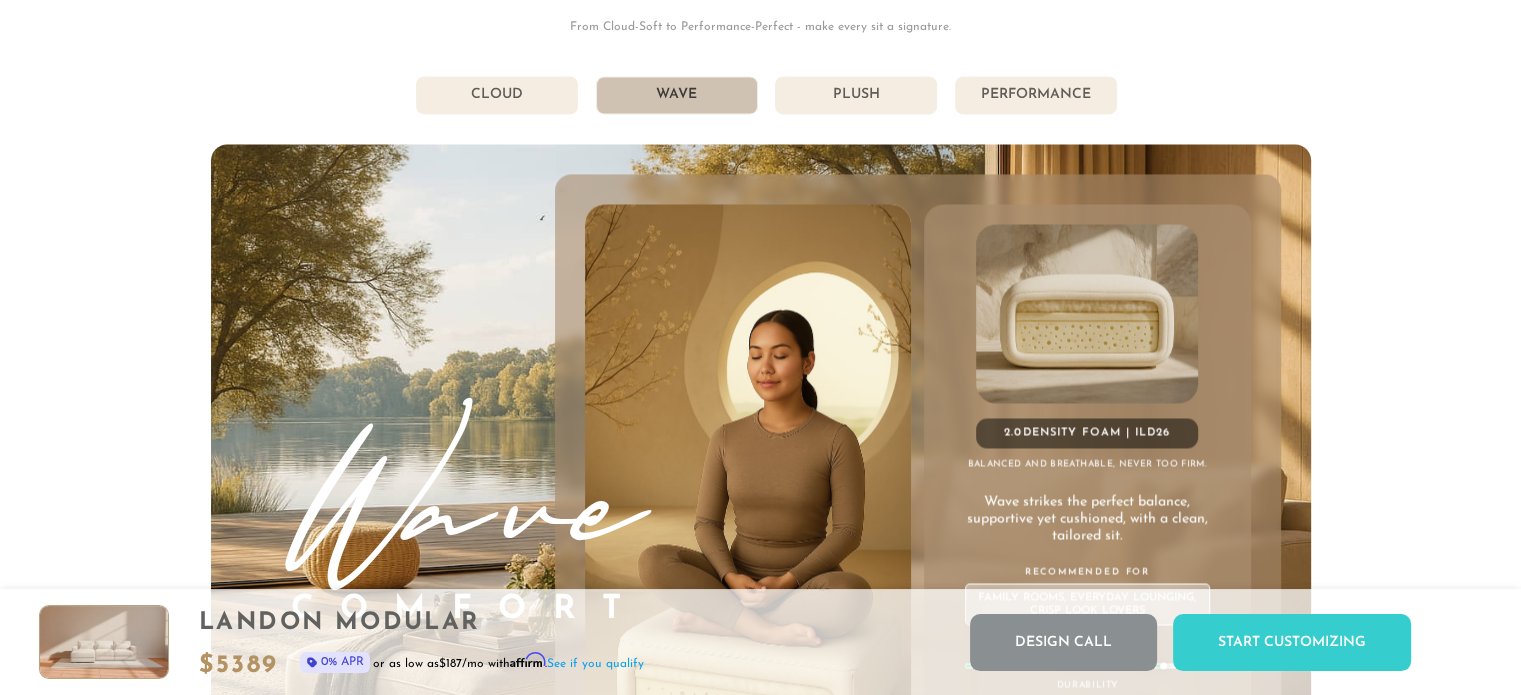 click on "Plush" at bounding box center (856, 95) 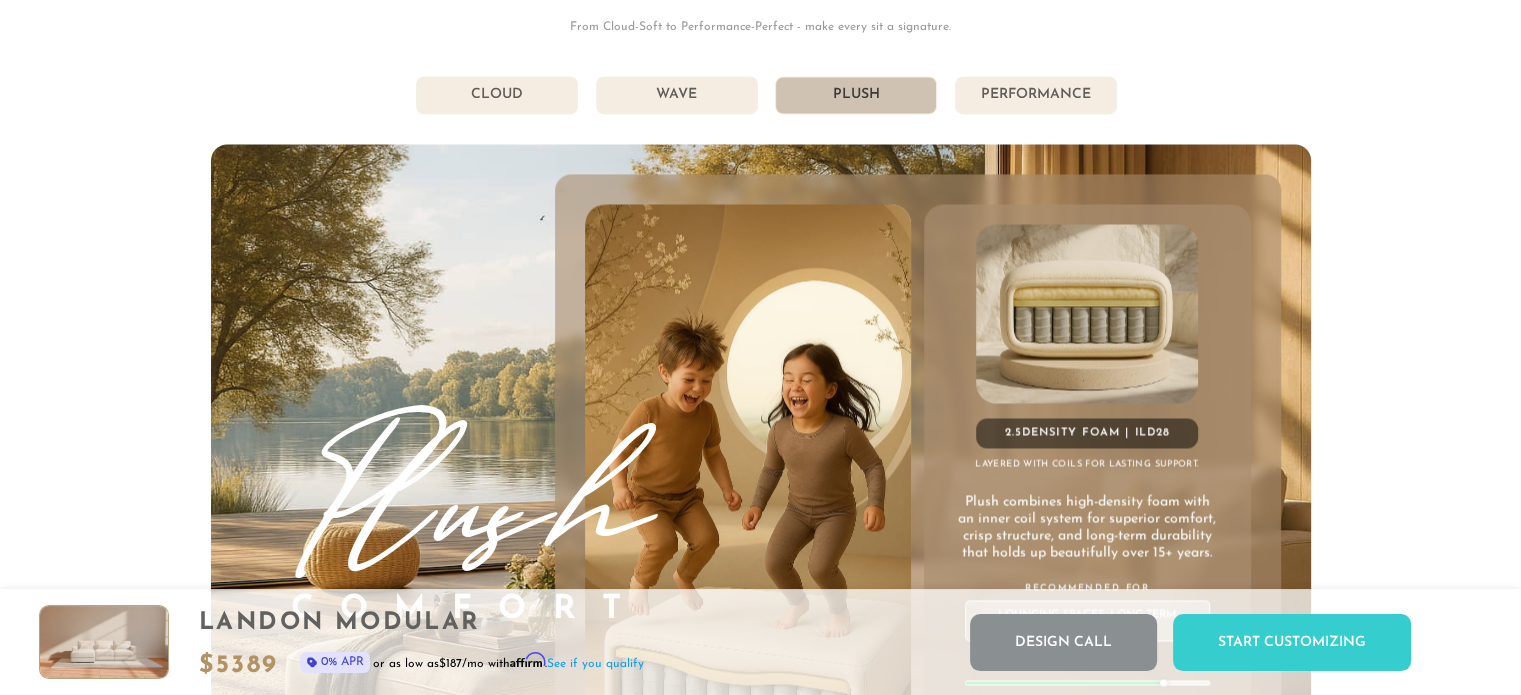 click on "Performance" at bounding box center [1036, 95] 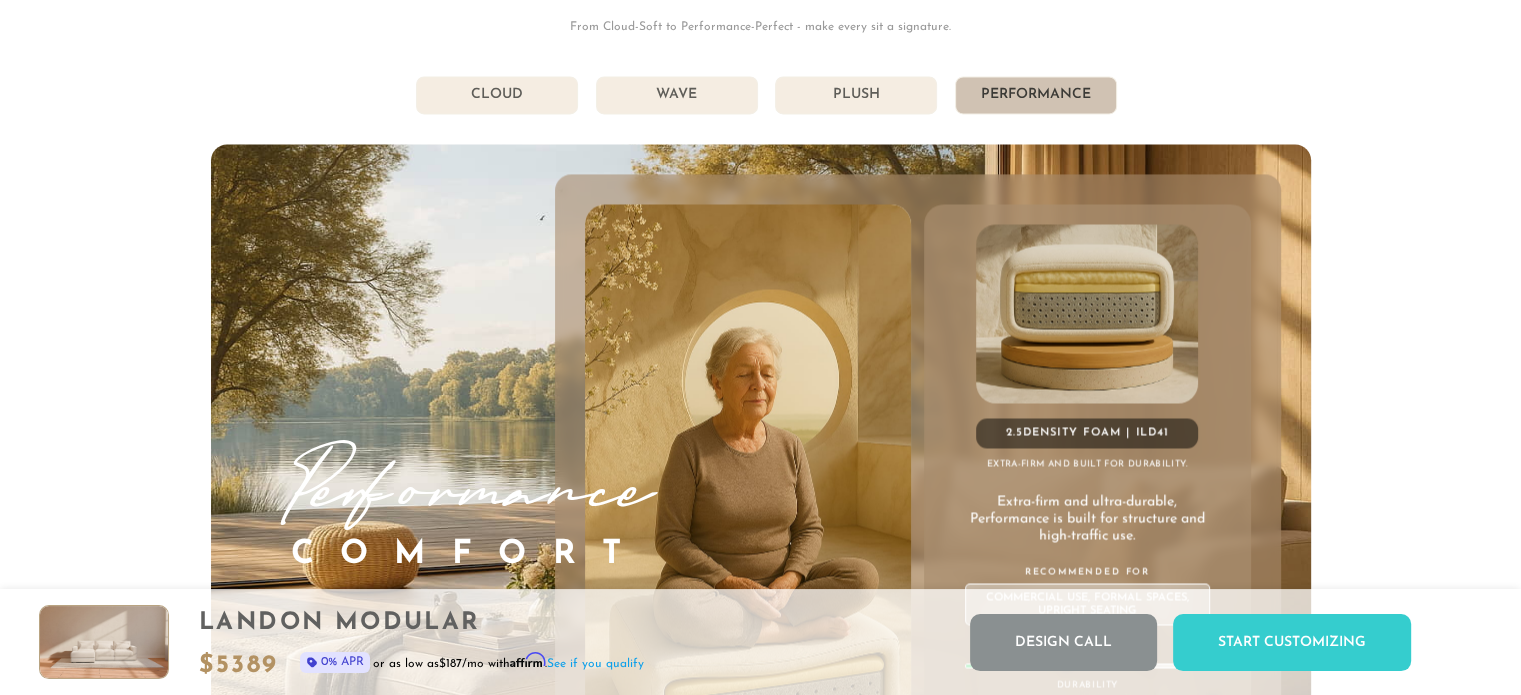 click on "Plush" at bounding box center (856, 95) 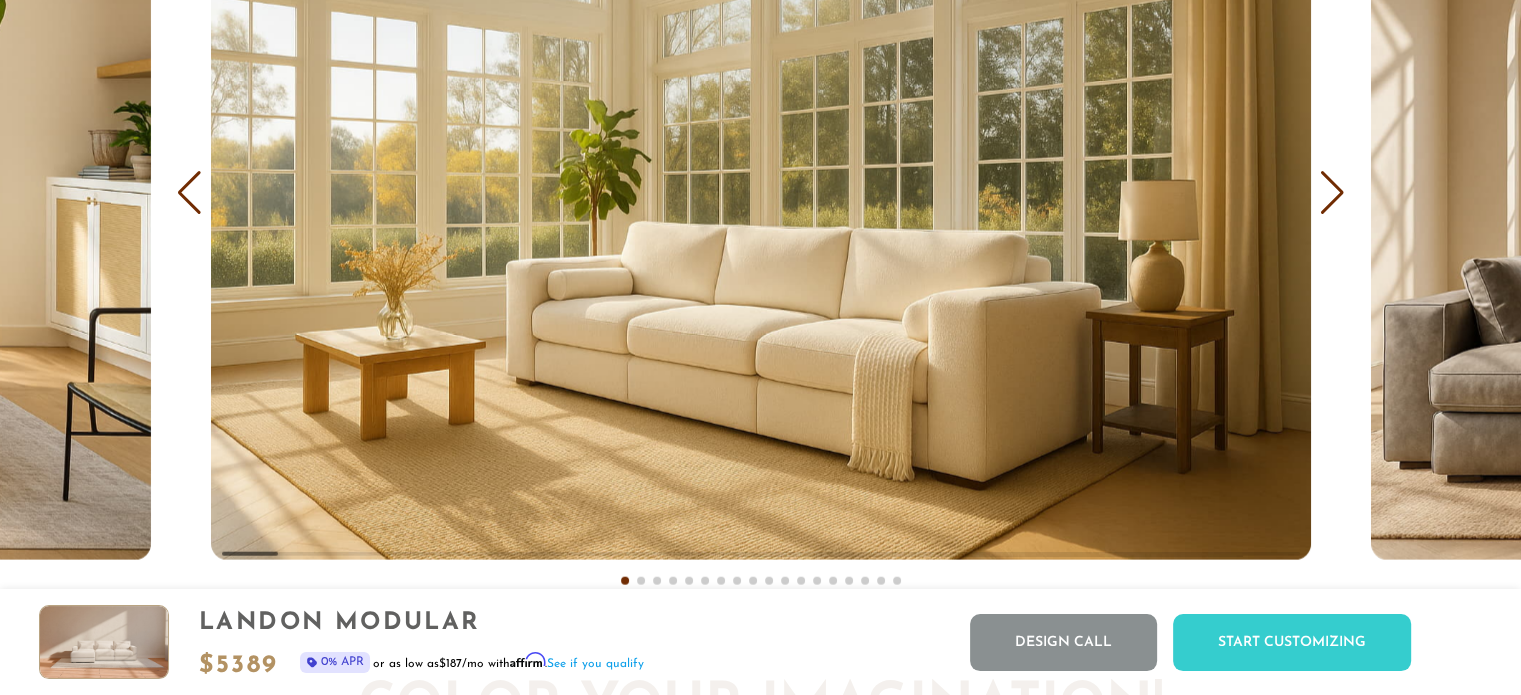 scroll, scrollTop: 12146, scrollLeft: 0, axis: vertical 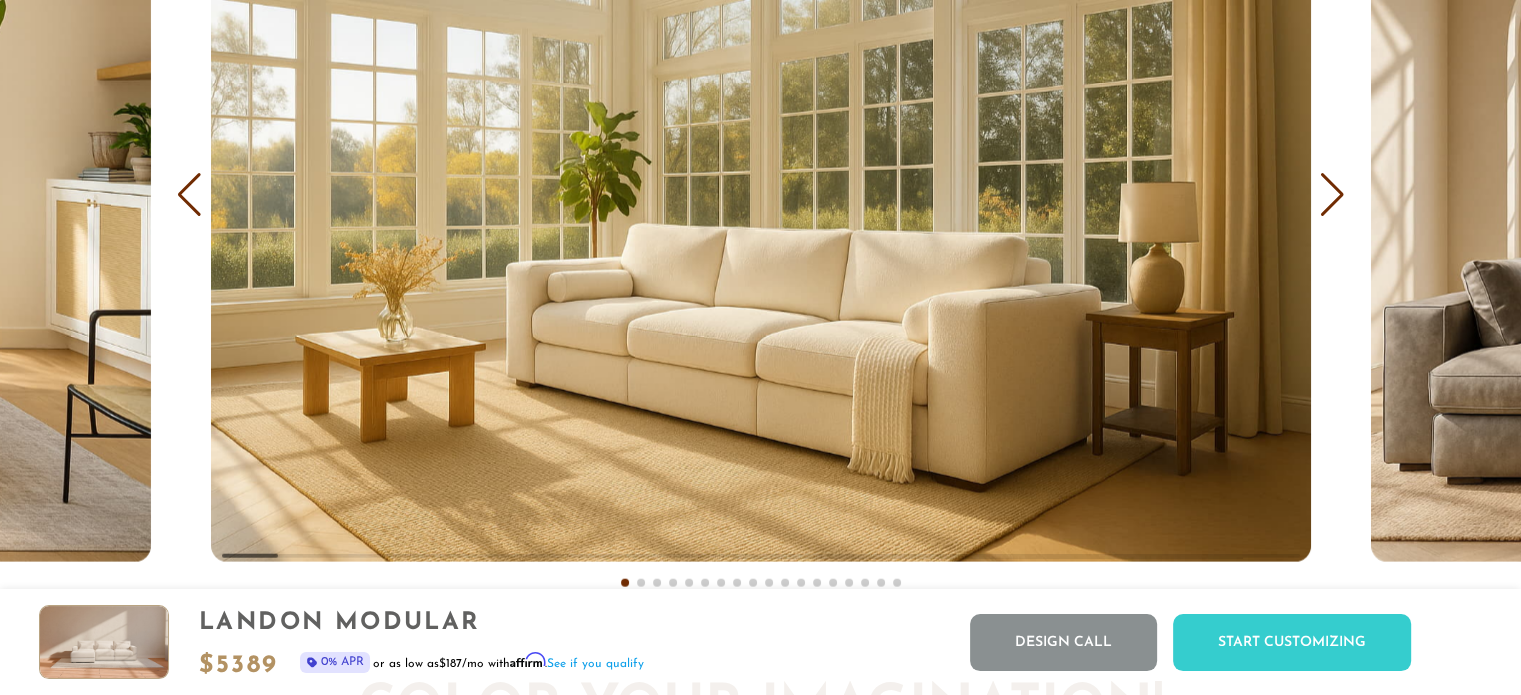 click at bounding box center [1332, 195] 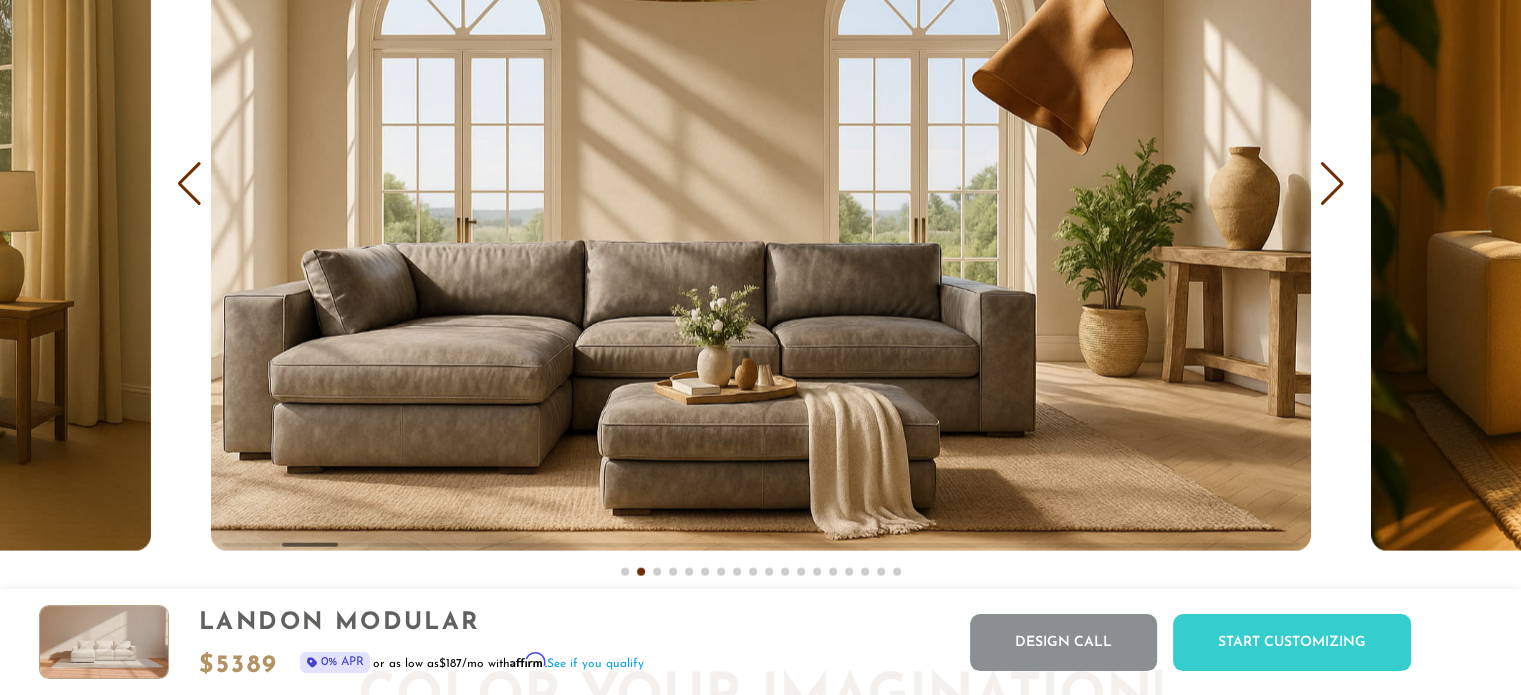 scroll, scrollTop: 12156, scrollLeft: 0, axis: vertical 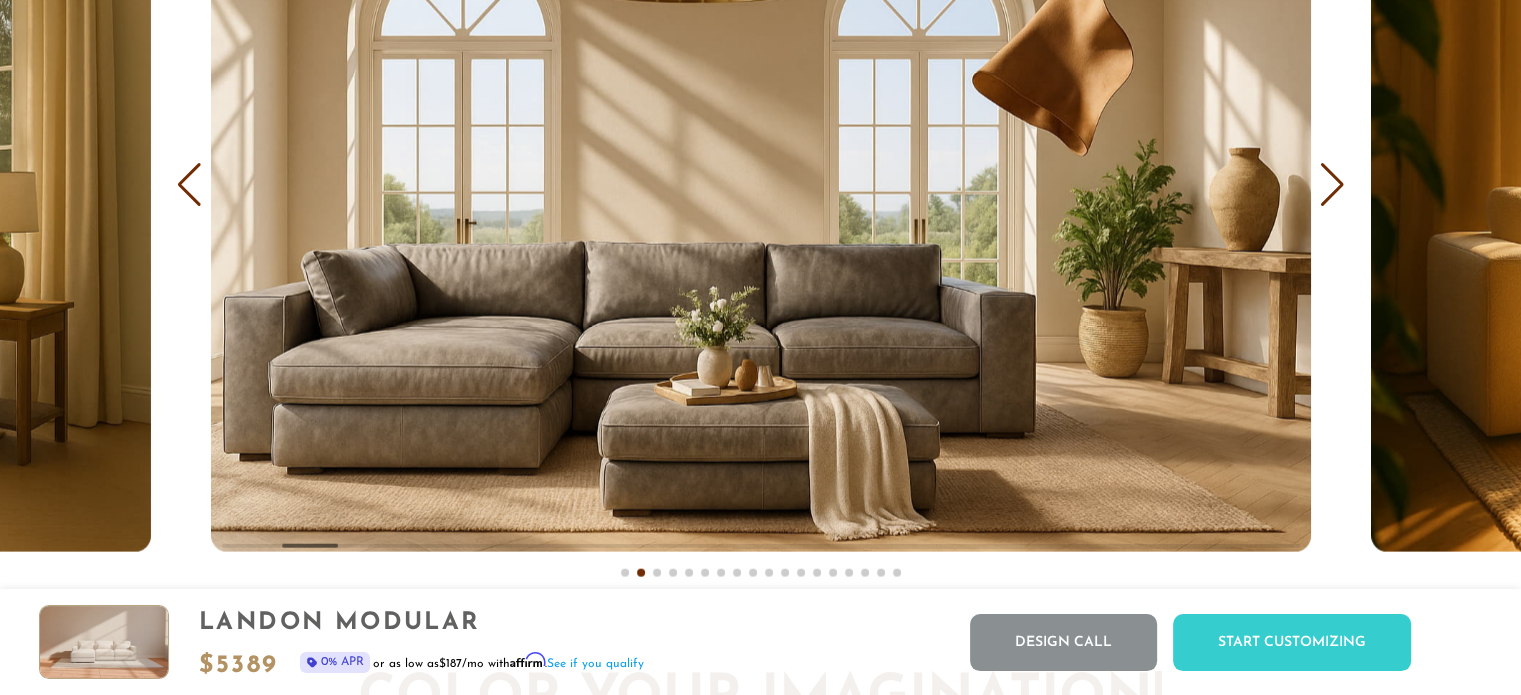 click at bounding box center [1332, 185] 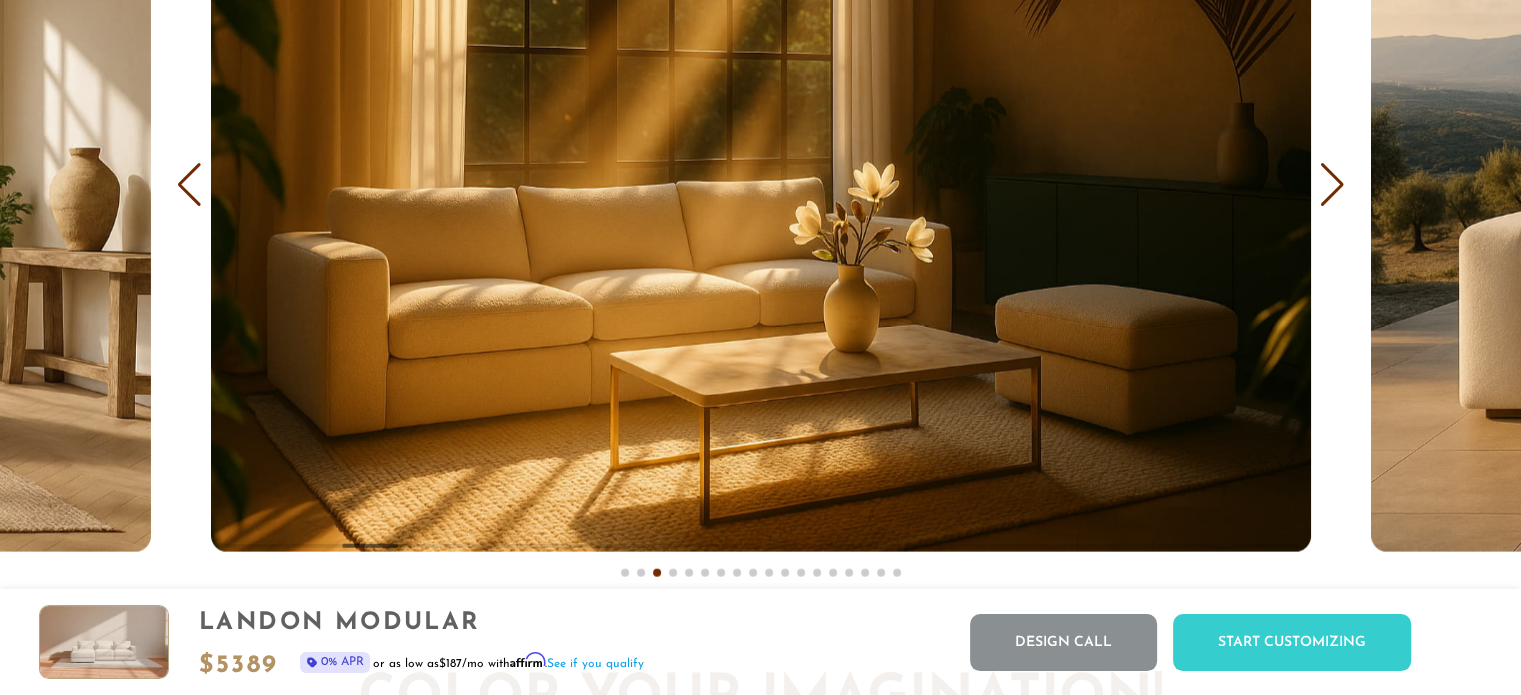 click at bounding box center [189, 185] 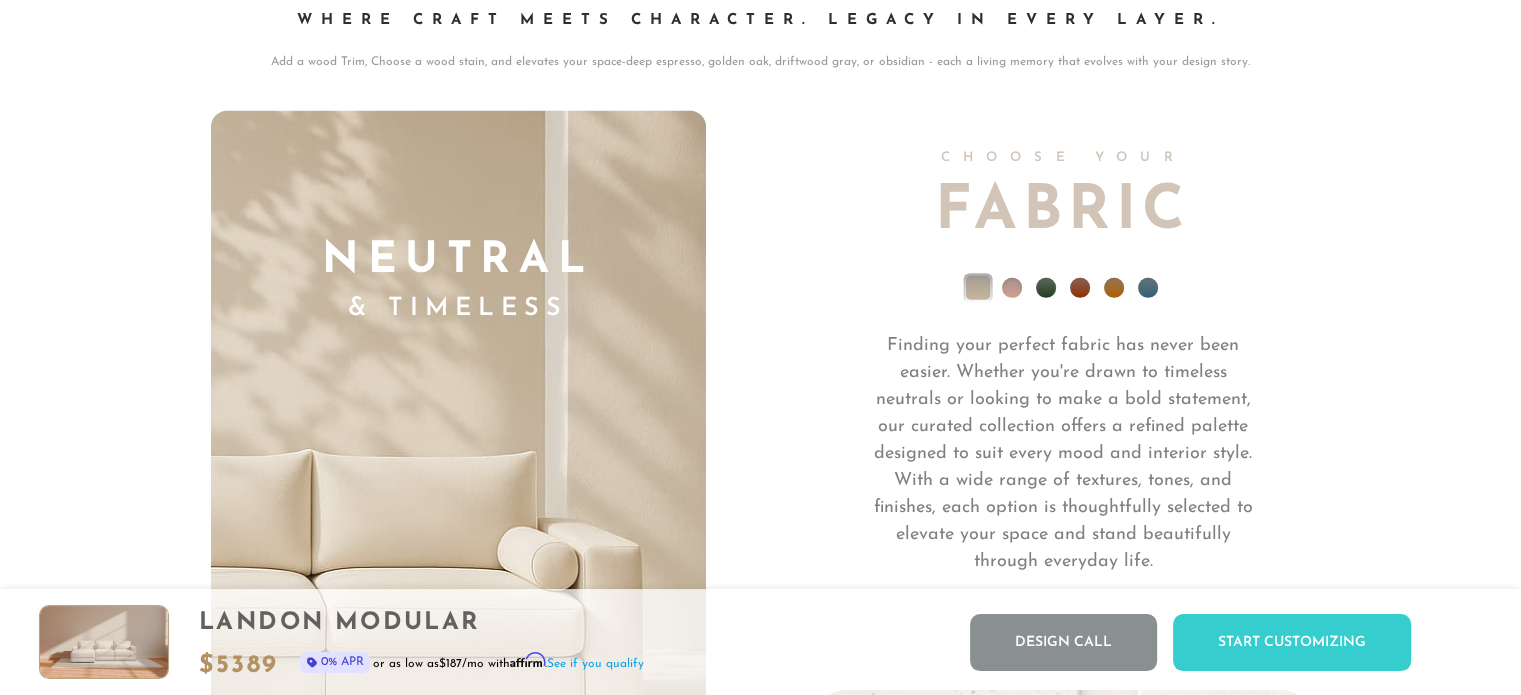 scroll, scrollTop: 13929, scrollLeft: 0, axis: vertical 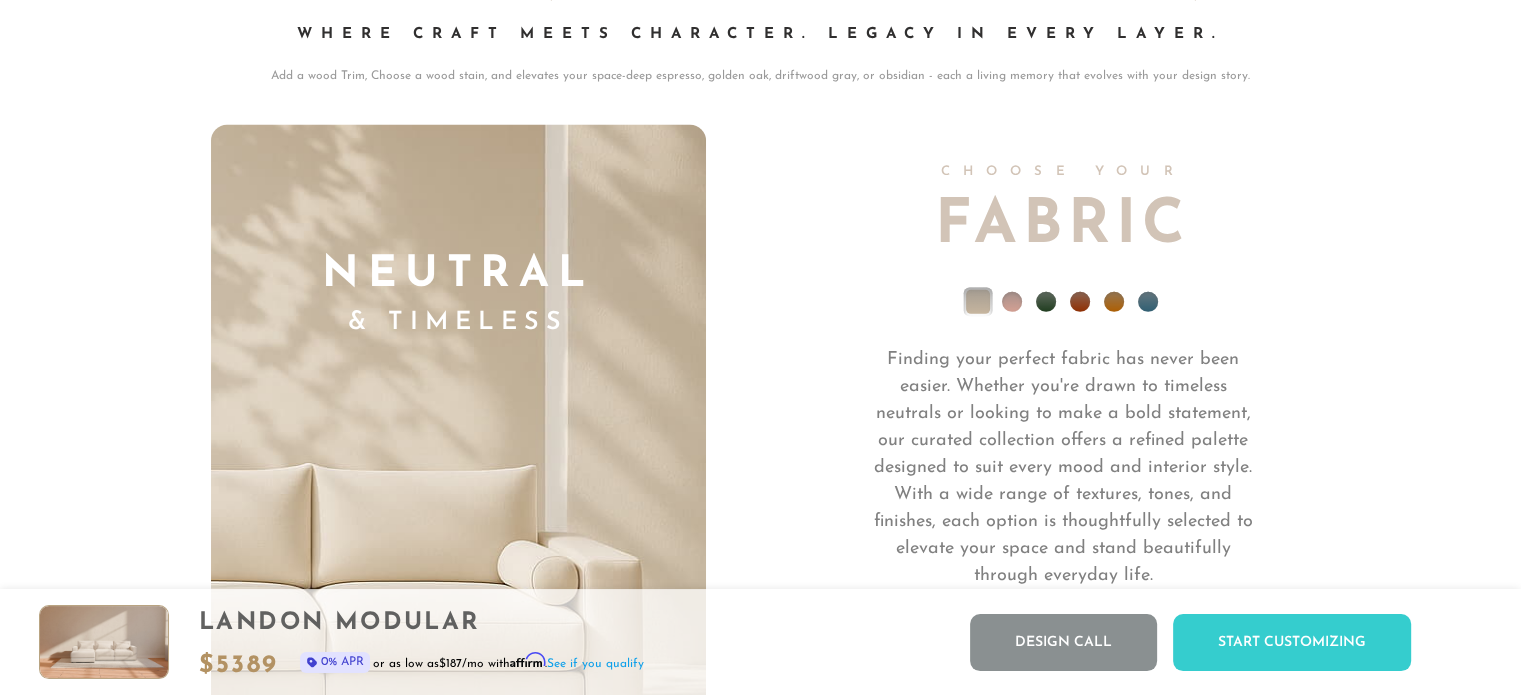 click at bounding box center [1012, 302] 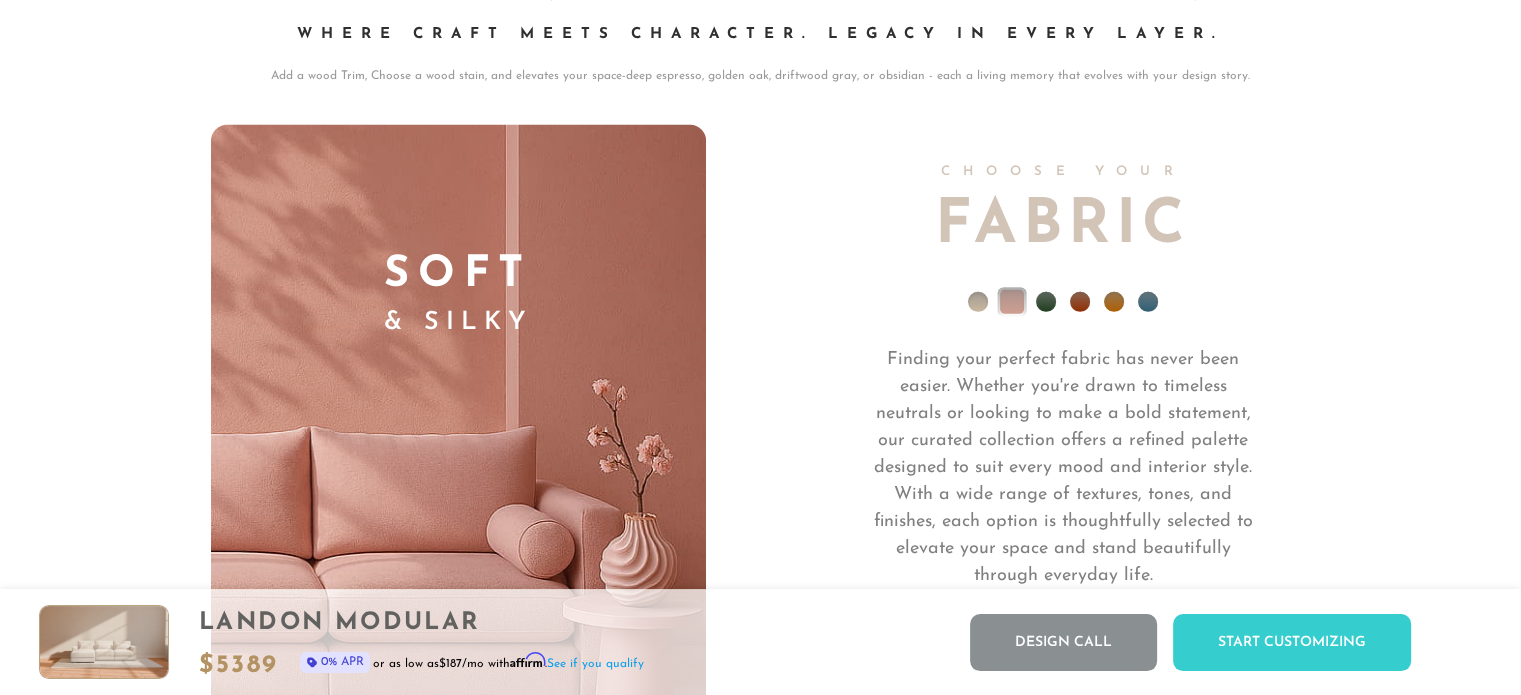 click at bounding box center [1046, 302] 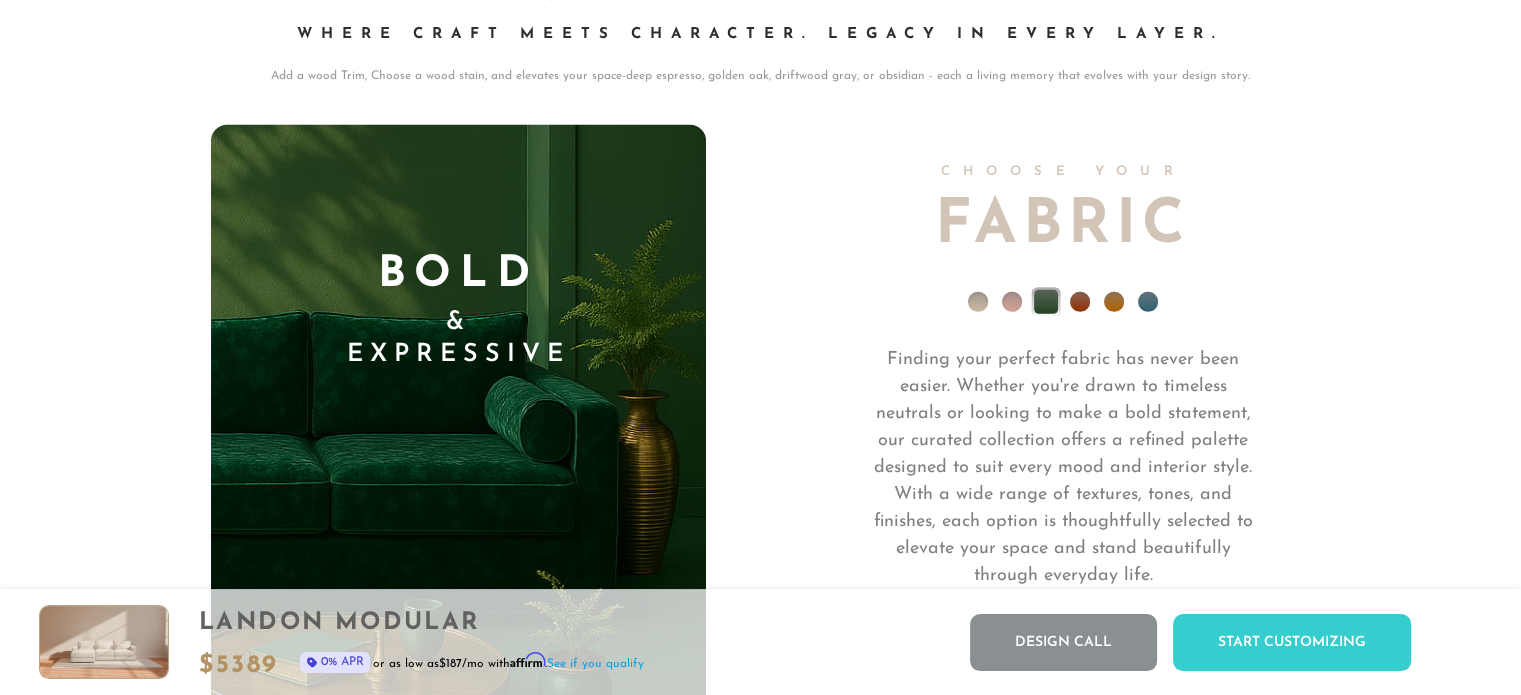 click at bounding box center [1080, 302] 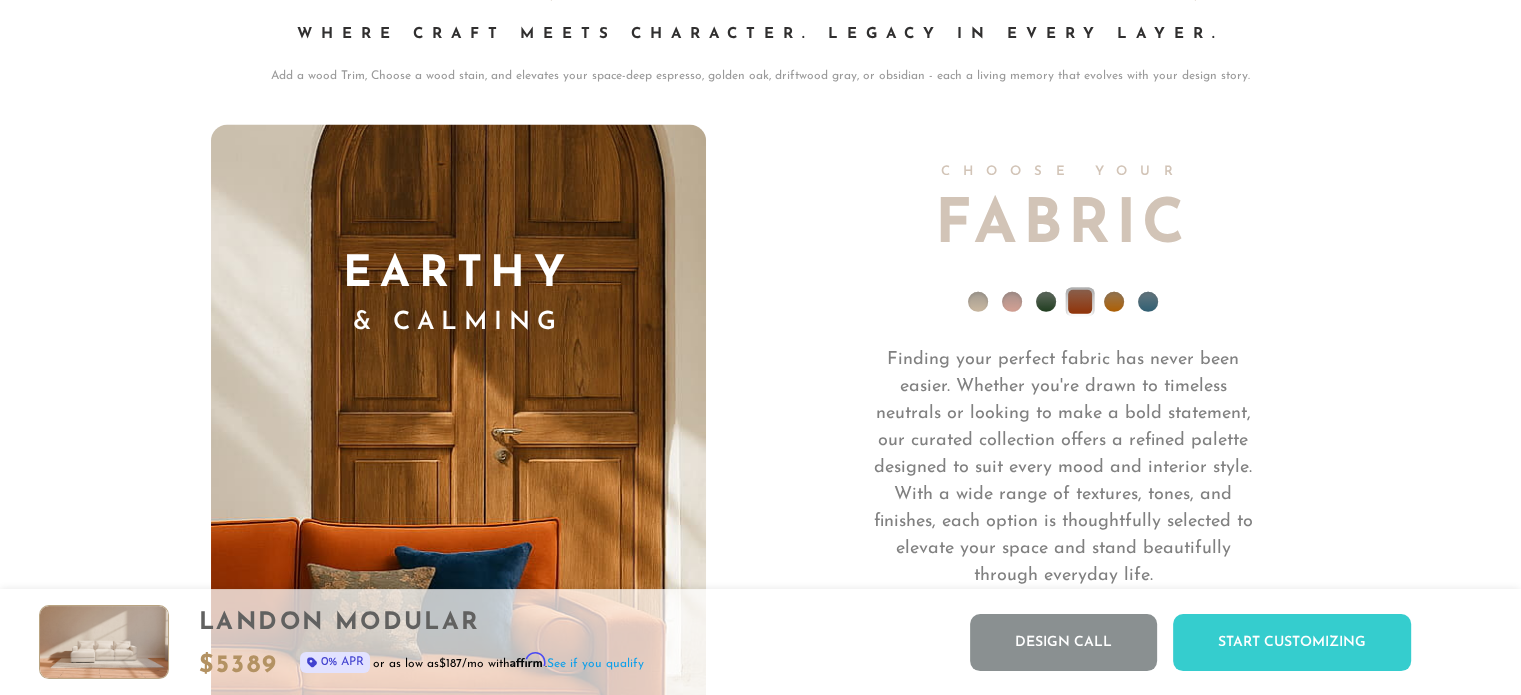 click at bounding box center (1114, 302) 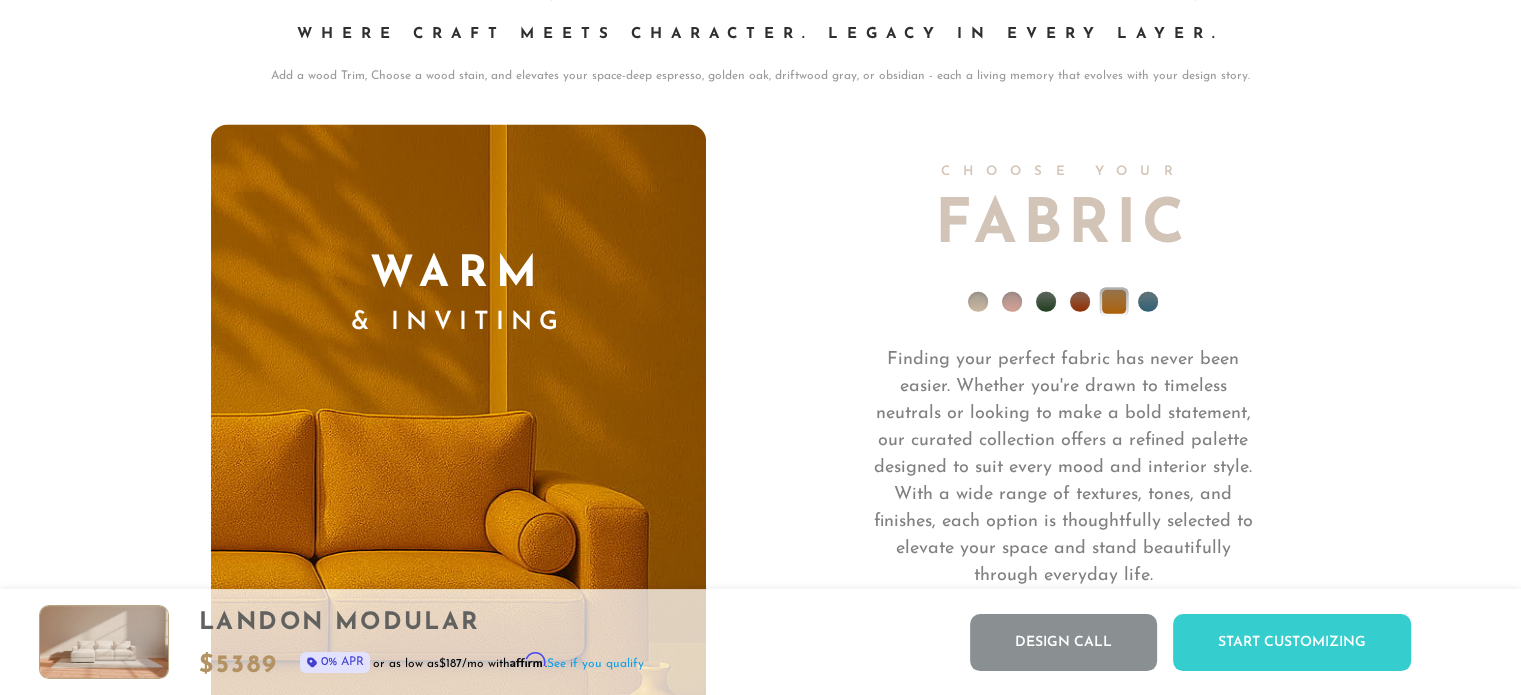 click at bounding box center [1148, 302] 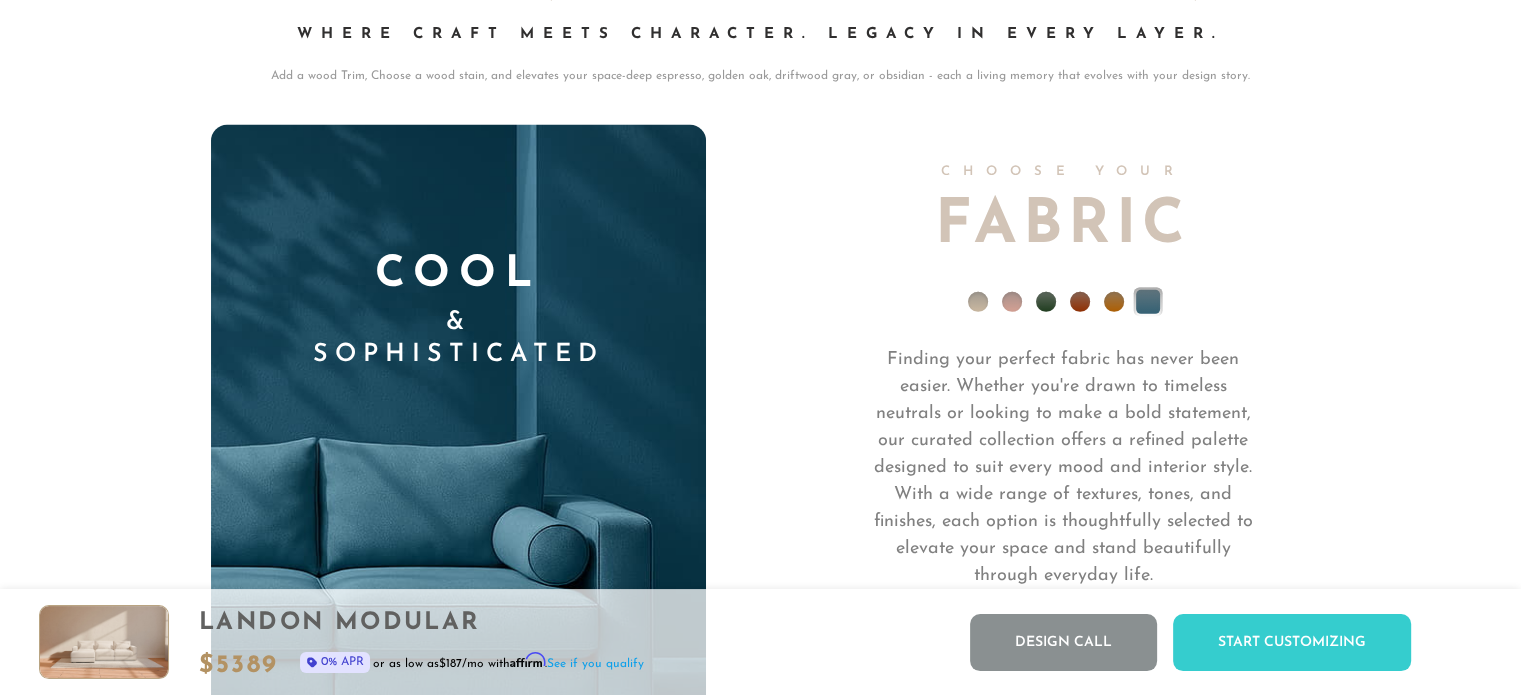 click at bounding box center (1080, 302) 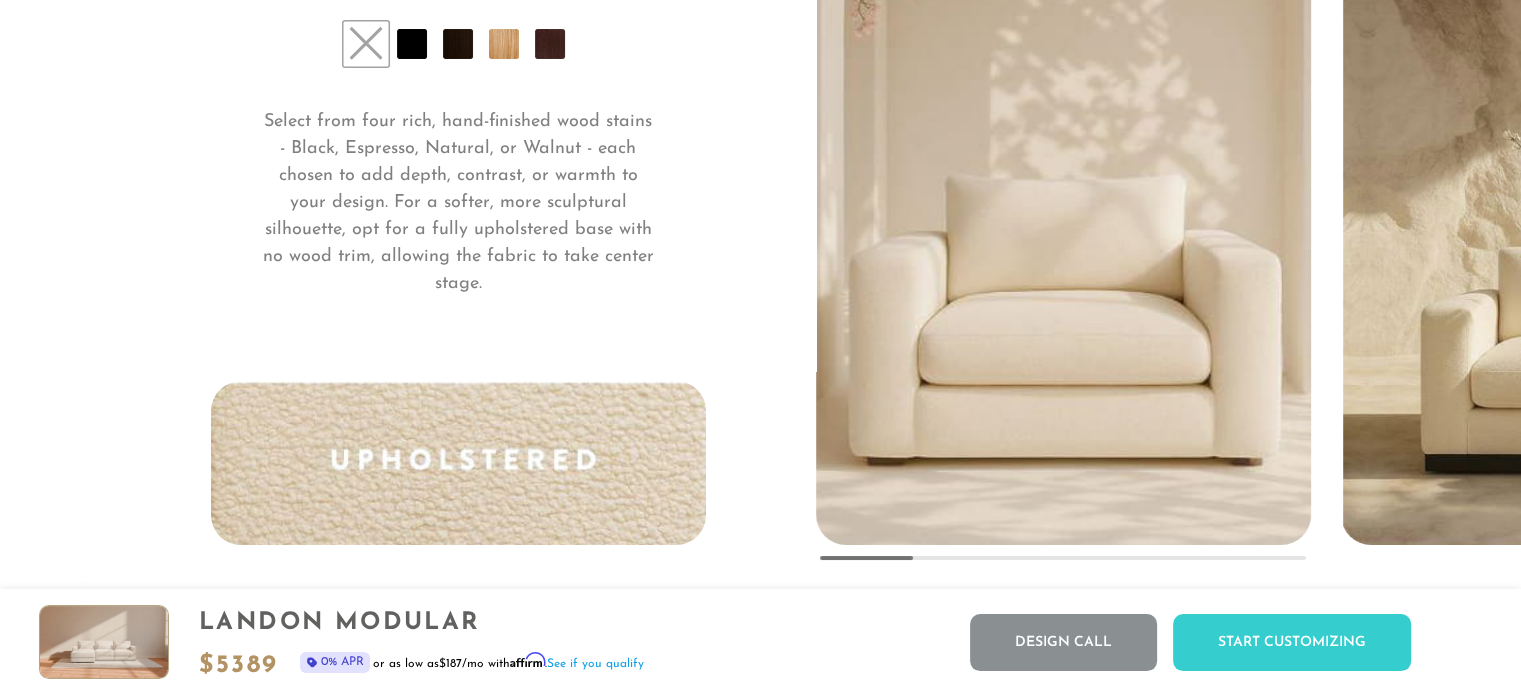 scroll, scrollTop: 15051, scrollLeft: 0, axis: vertical 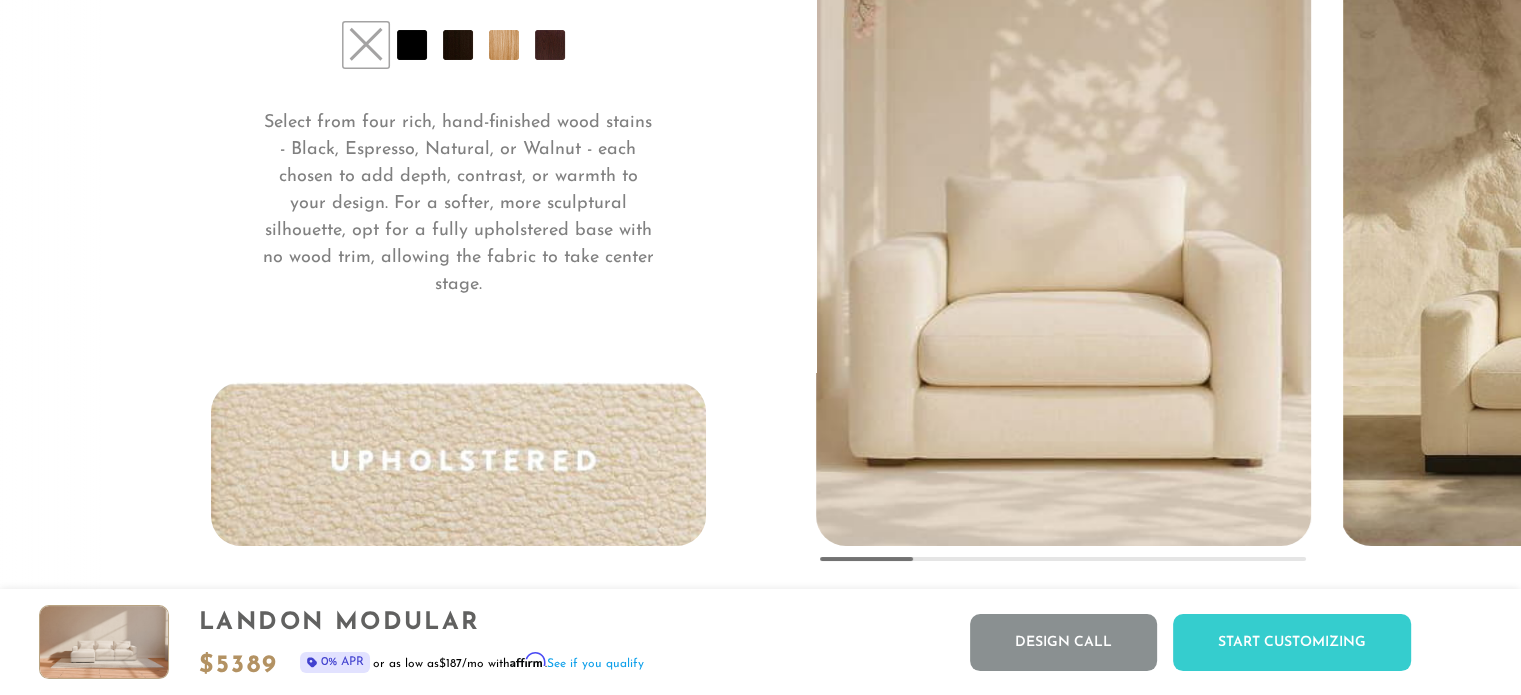 click at bounding box center (412, 45) 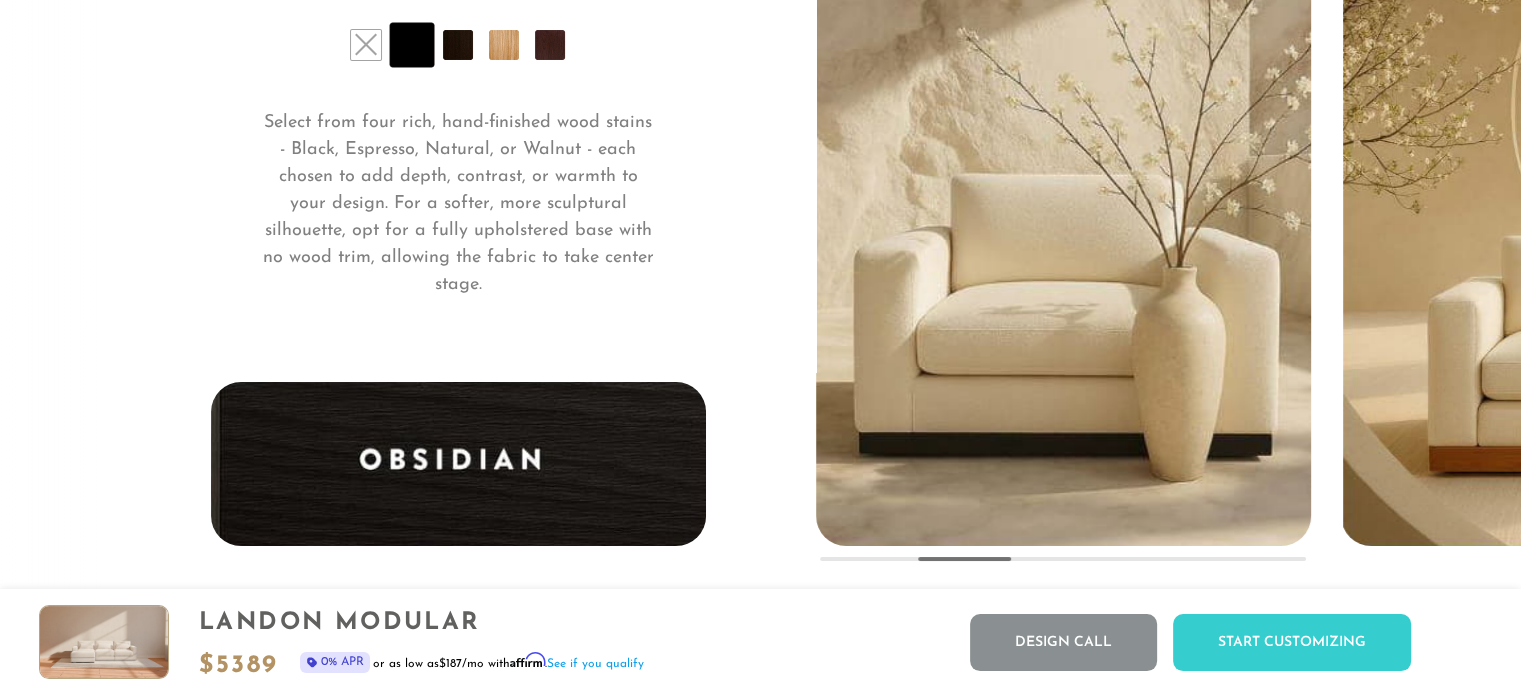 click at bounding box center (458, 45) 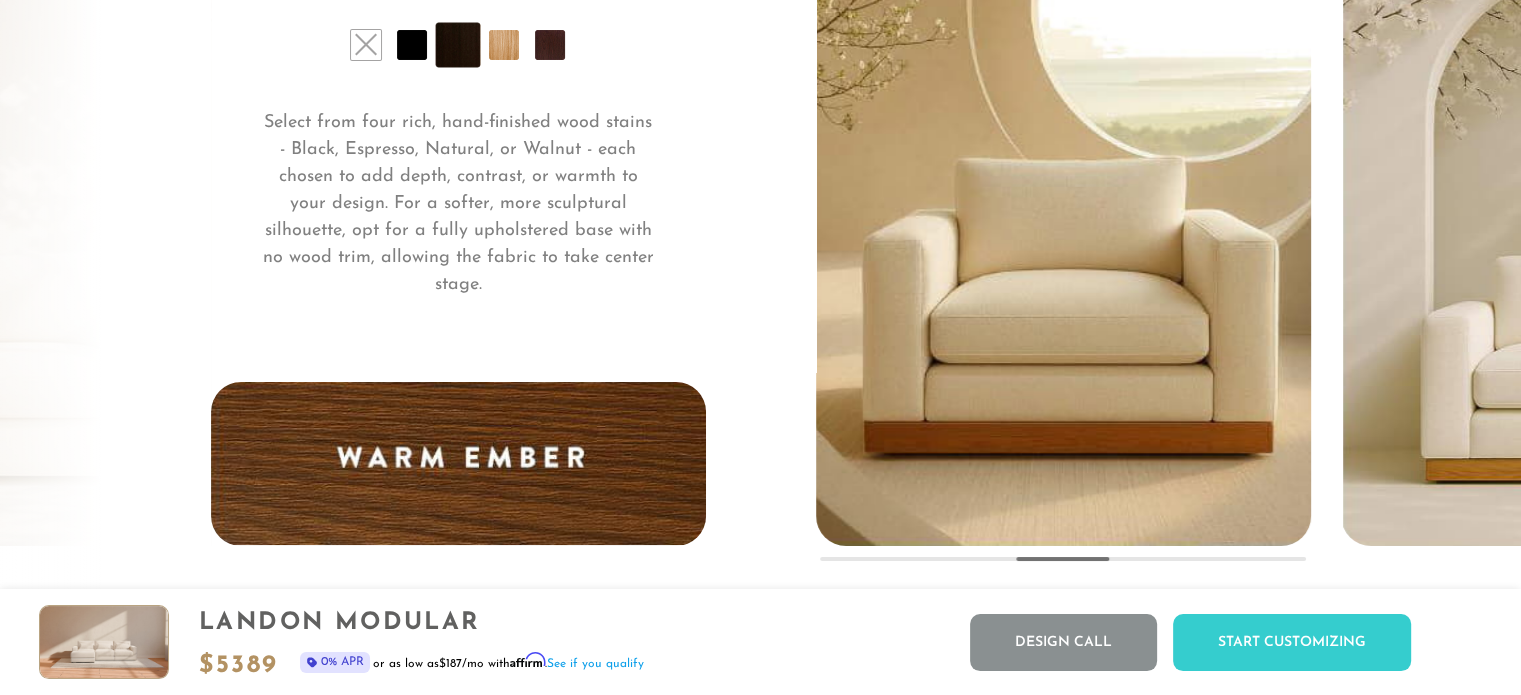 click at bounding box center (504, 45) 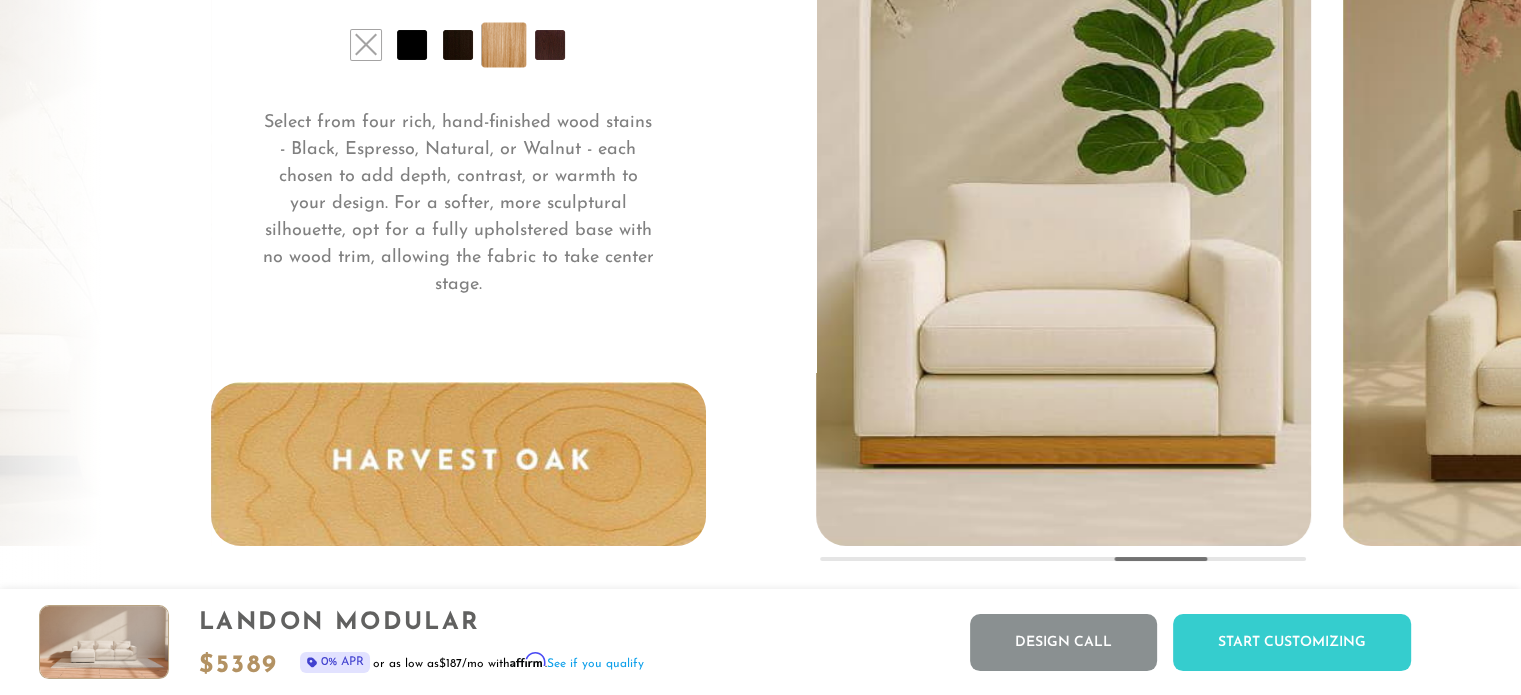 click at bounding box center (550, 45) 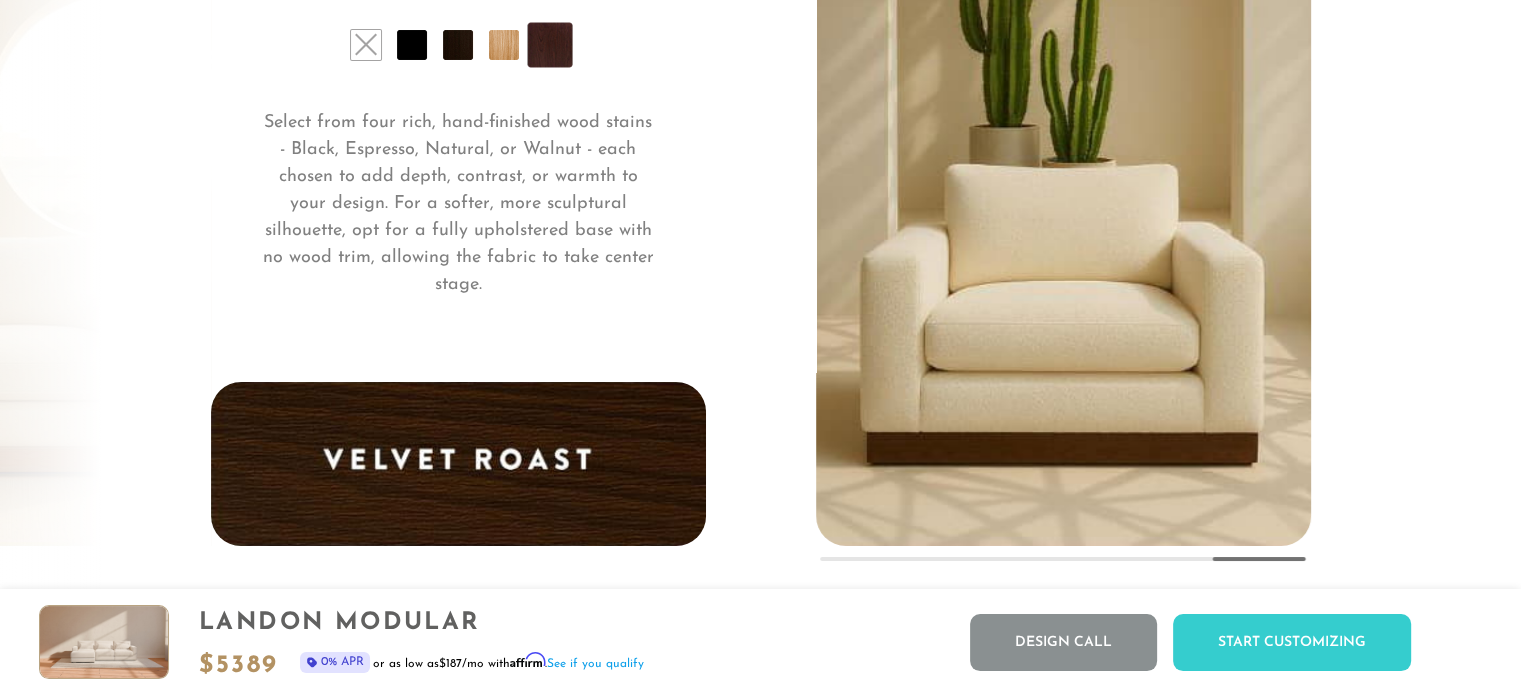 click at bounding box center (366, 45) 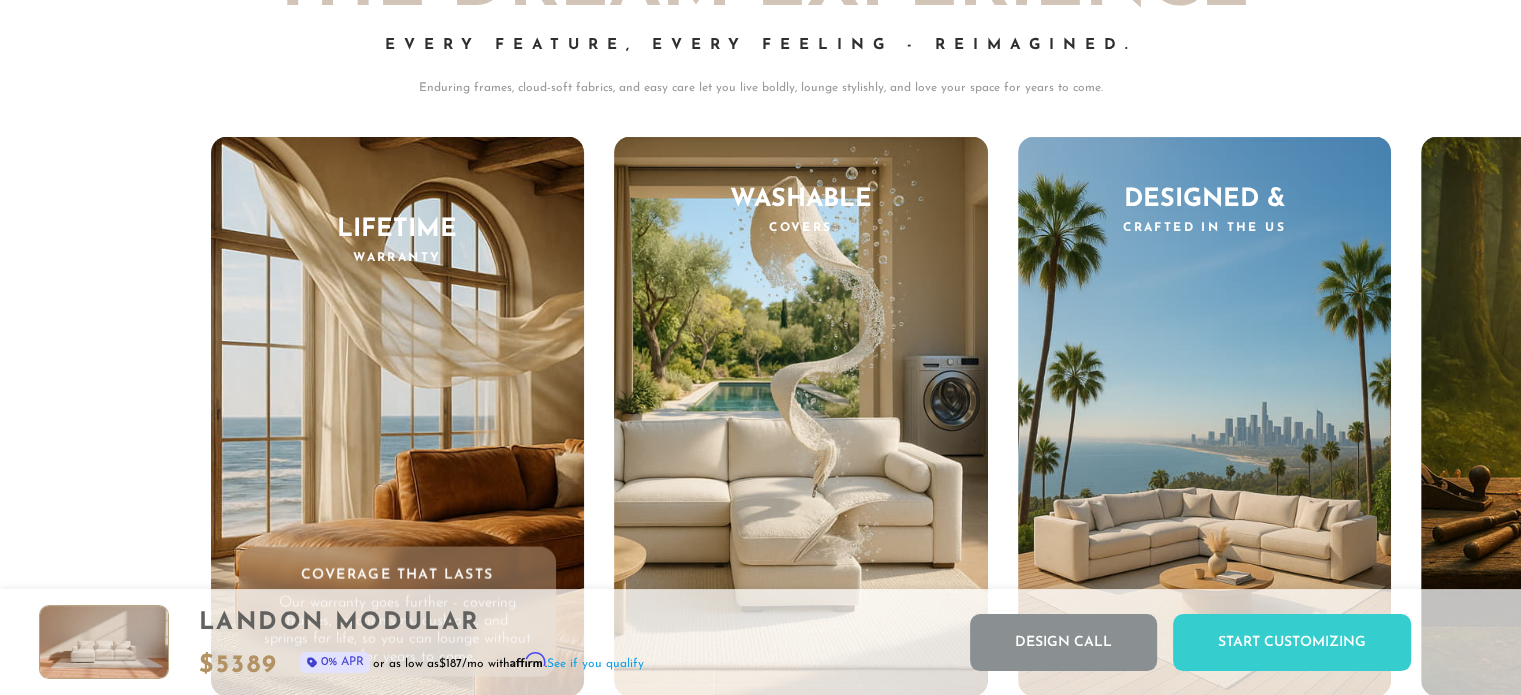 scroll, scrollTop: 18951, scrollLeft: 0, axis: vertical 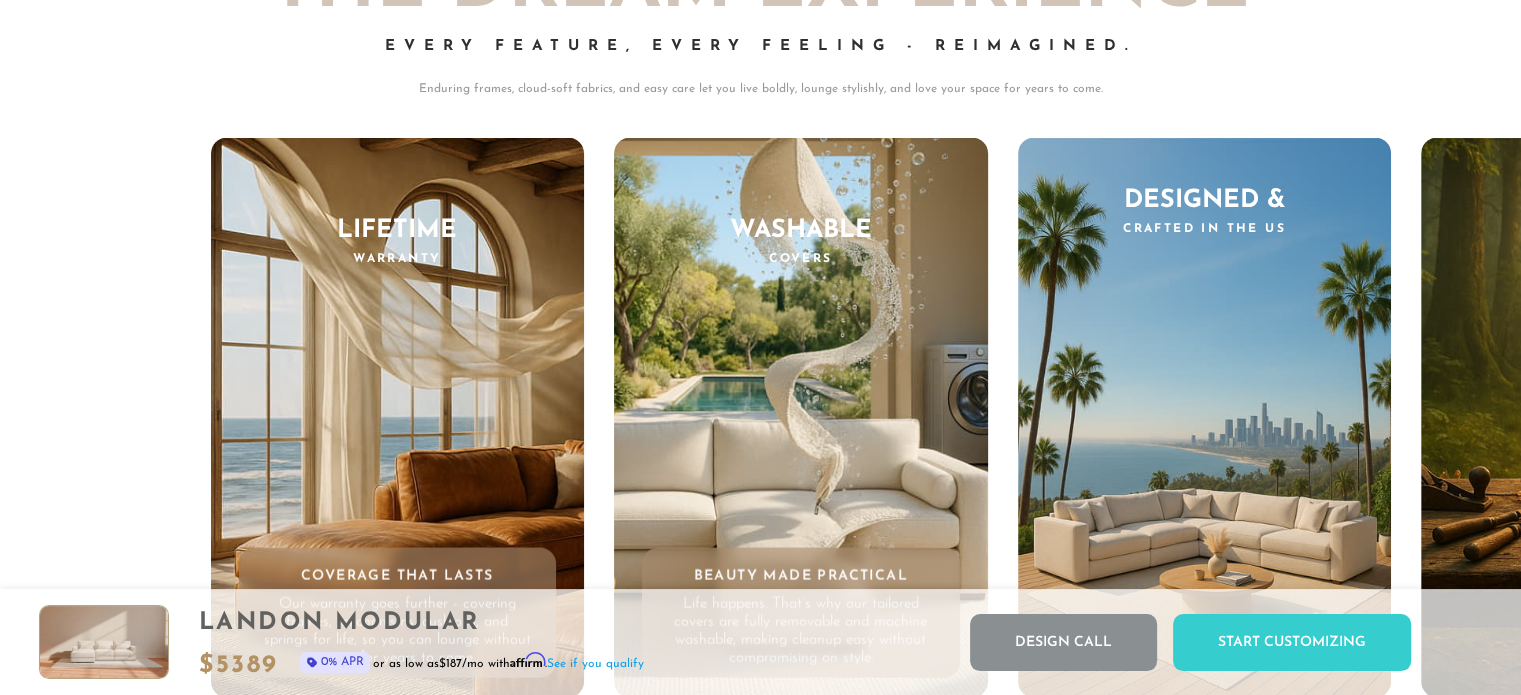 click on "Washable Covers
Beauty Made Practical
Life happens. That’s why our tailored covers are fully removable and machine washable, making cleanup easy without compromising on style." at bounding box center [801, 417] 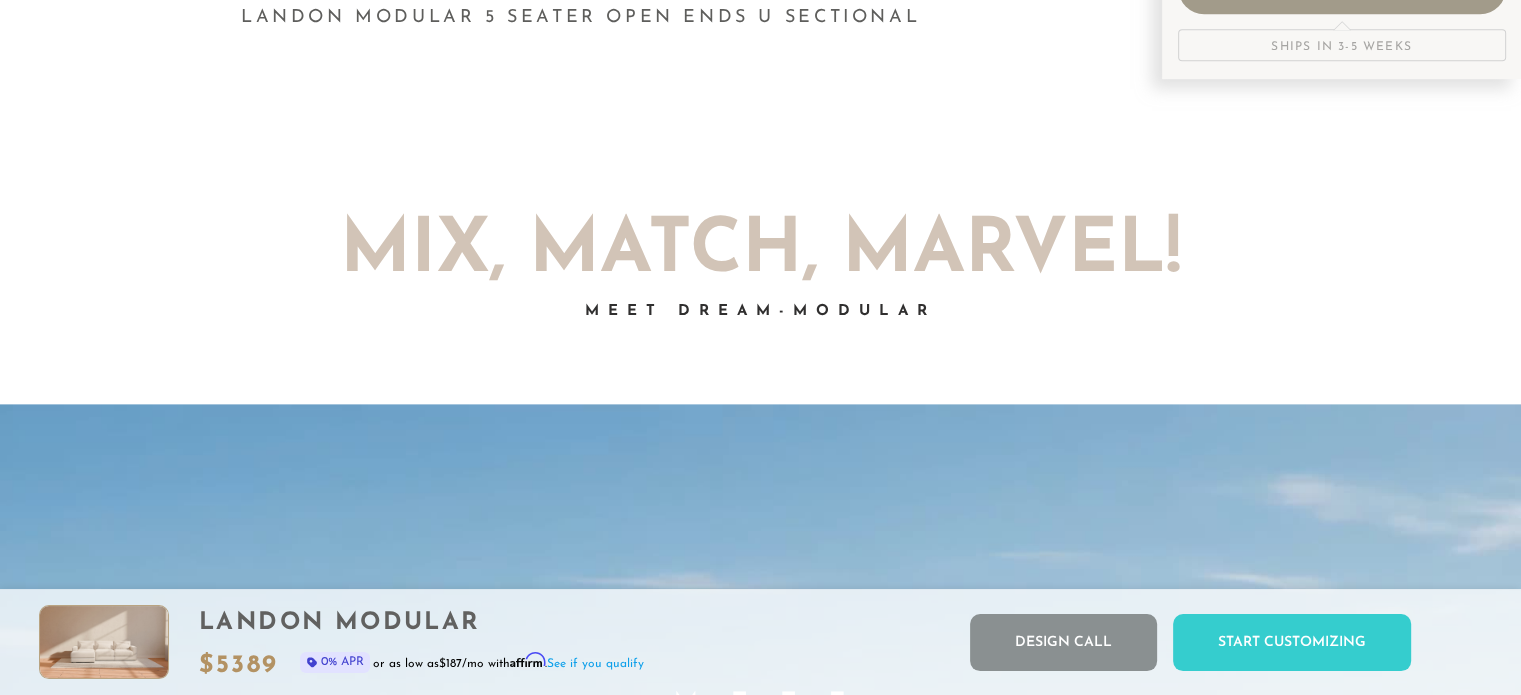 scroll, scrollTop: 0, scrollLeft: 0, axis: both 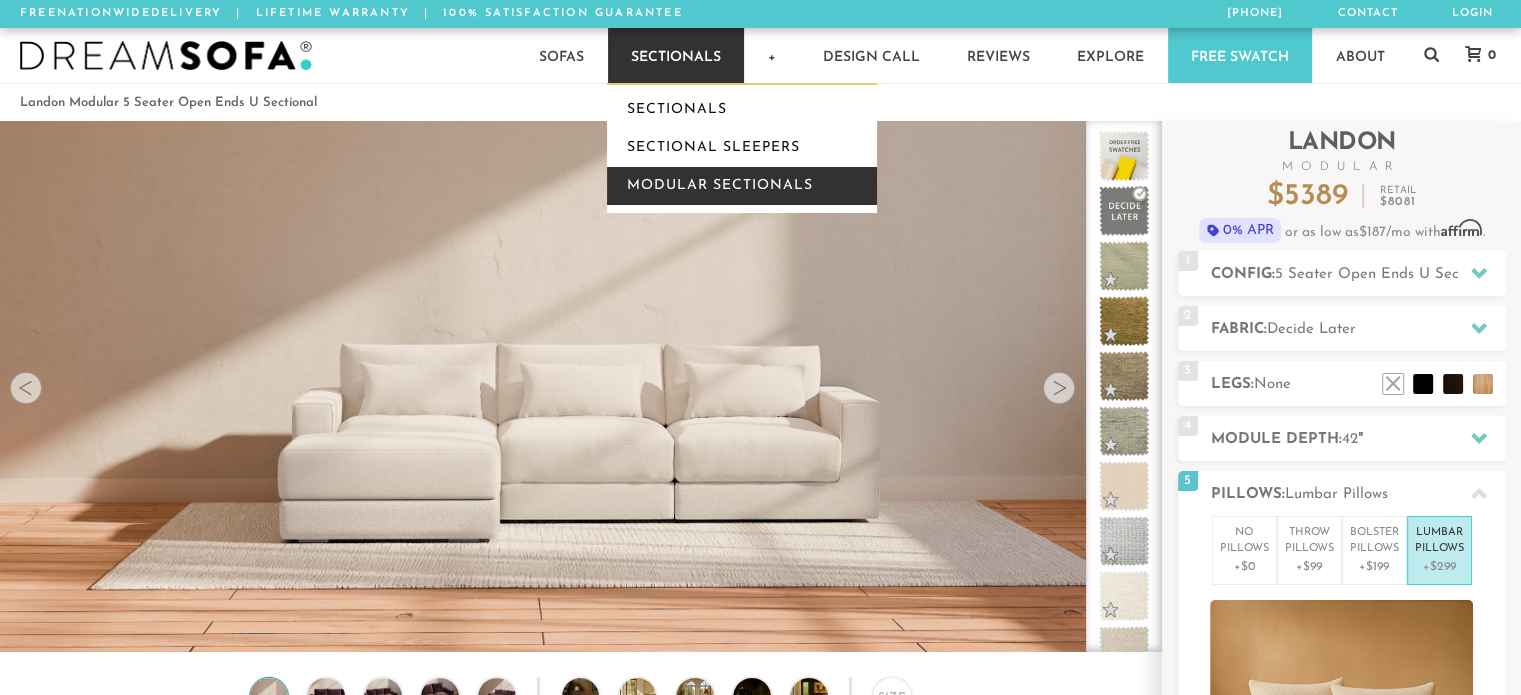 click on "Modular Sectionals" at bounding box center [742, 186] 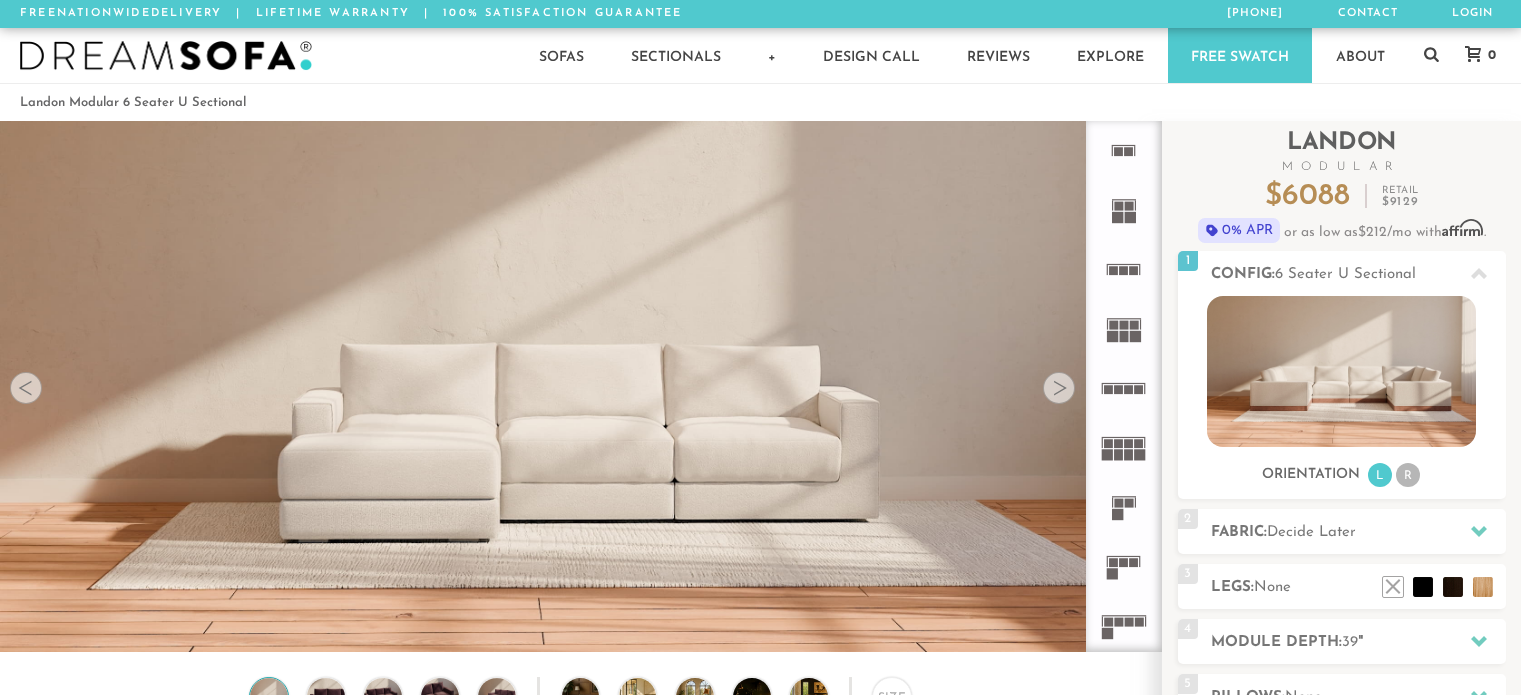 scroll, scrollTop: 0, scrollLeft: 0, axis: both 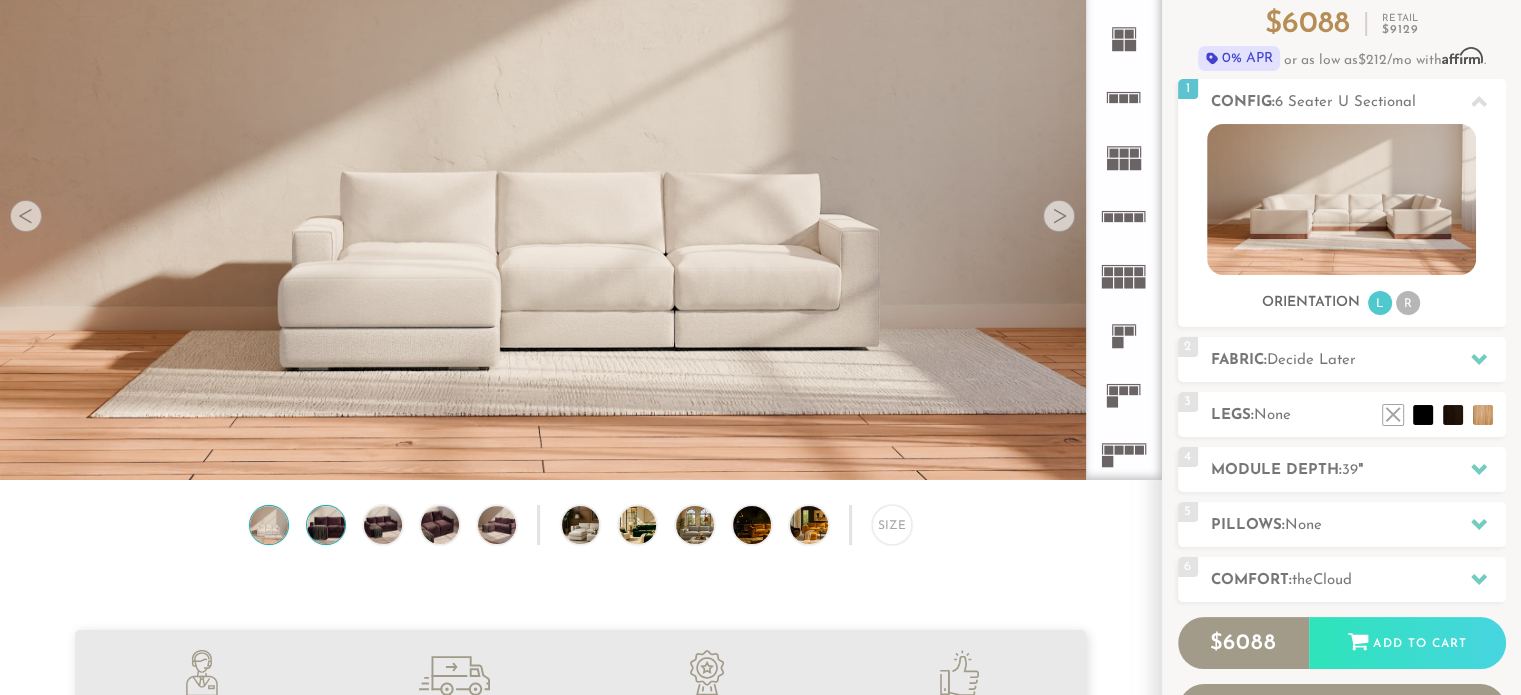 click at bounding box center (325, 525) 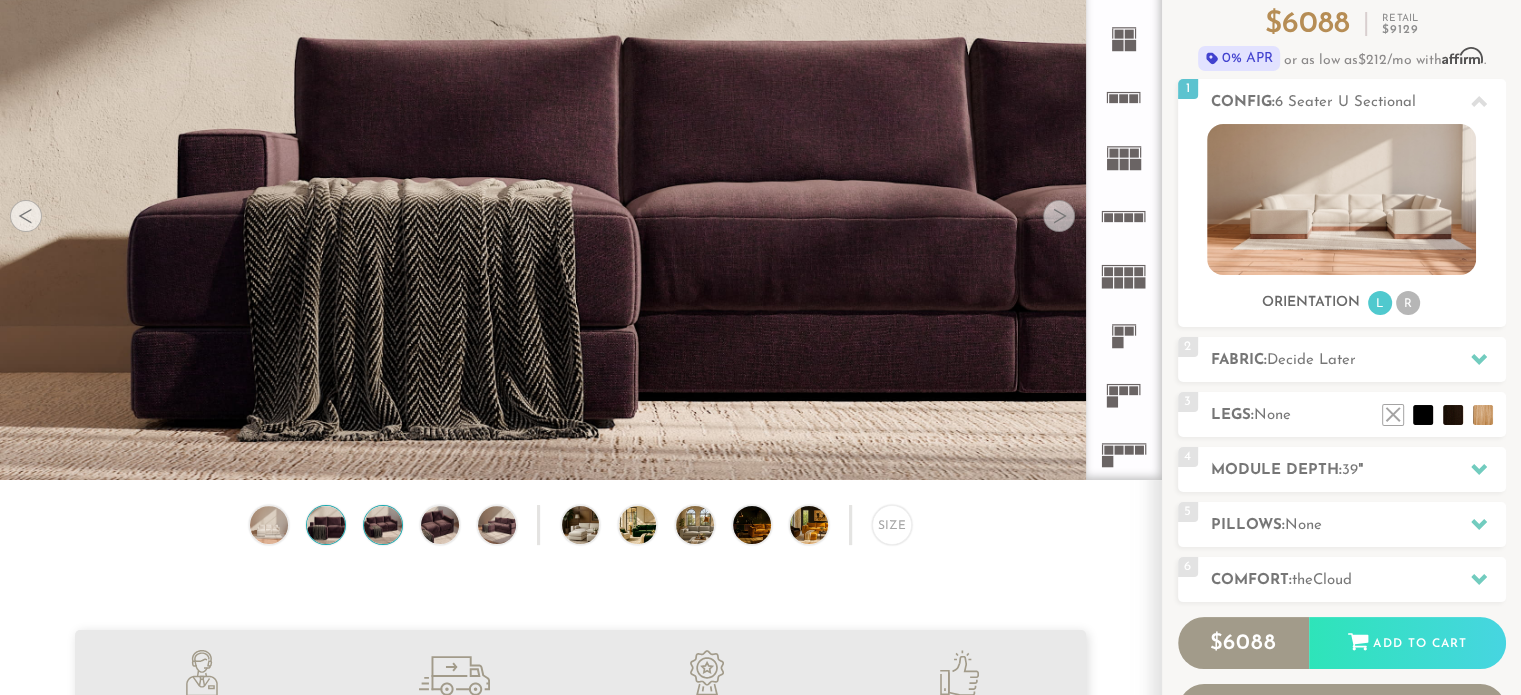 click at bounding box center (382, 525) 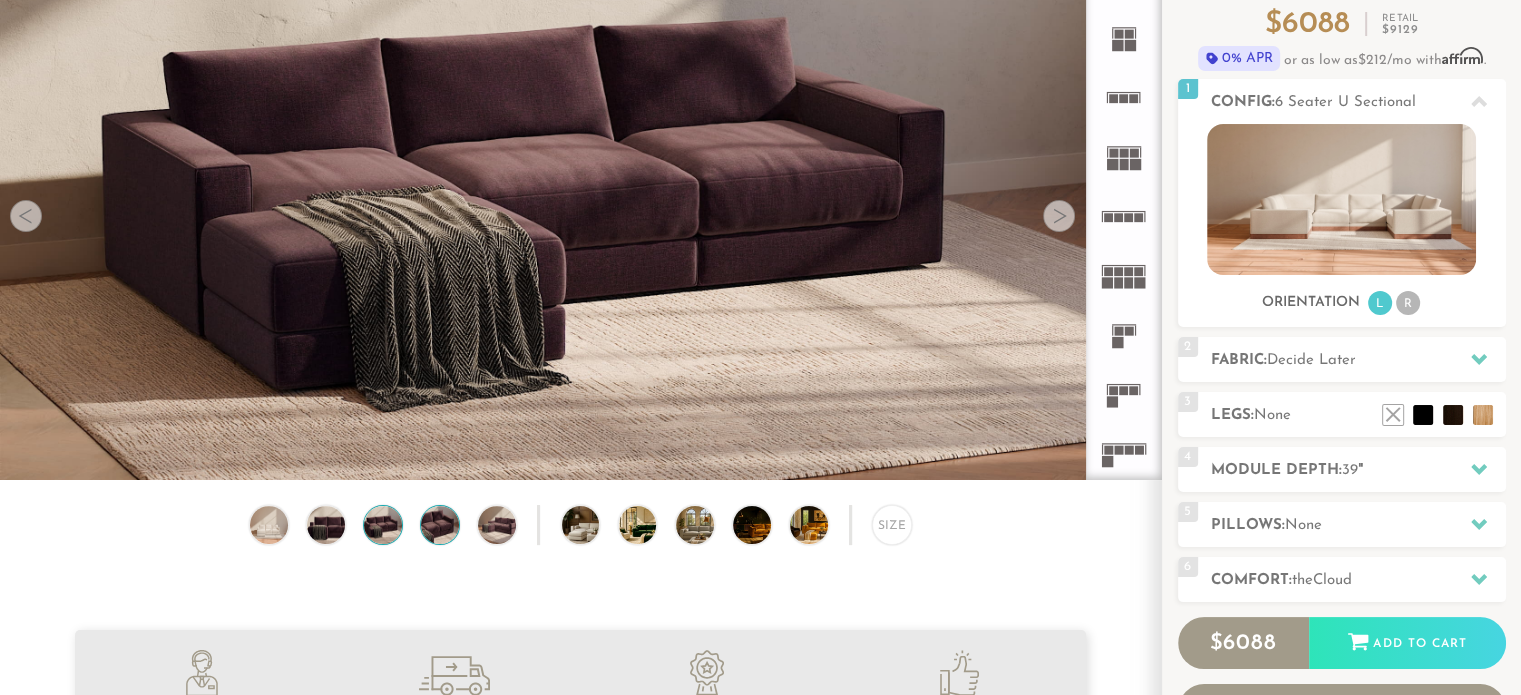 click at bounding box center [439, 525] 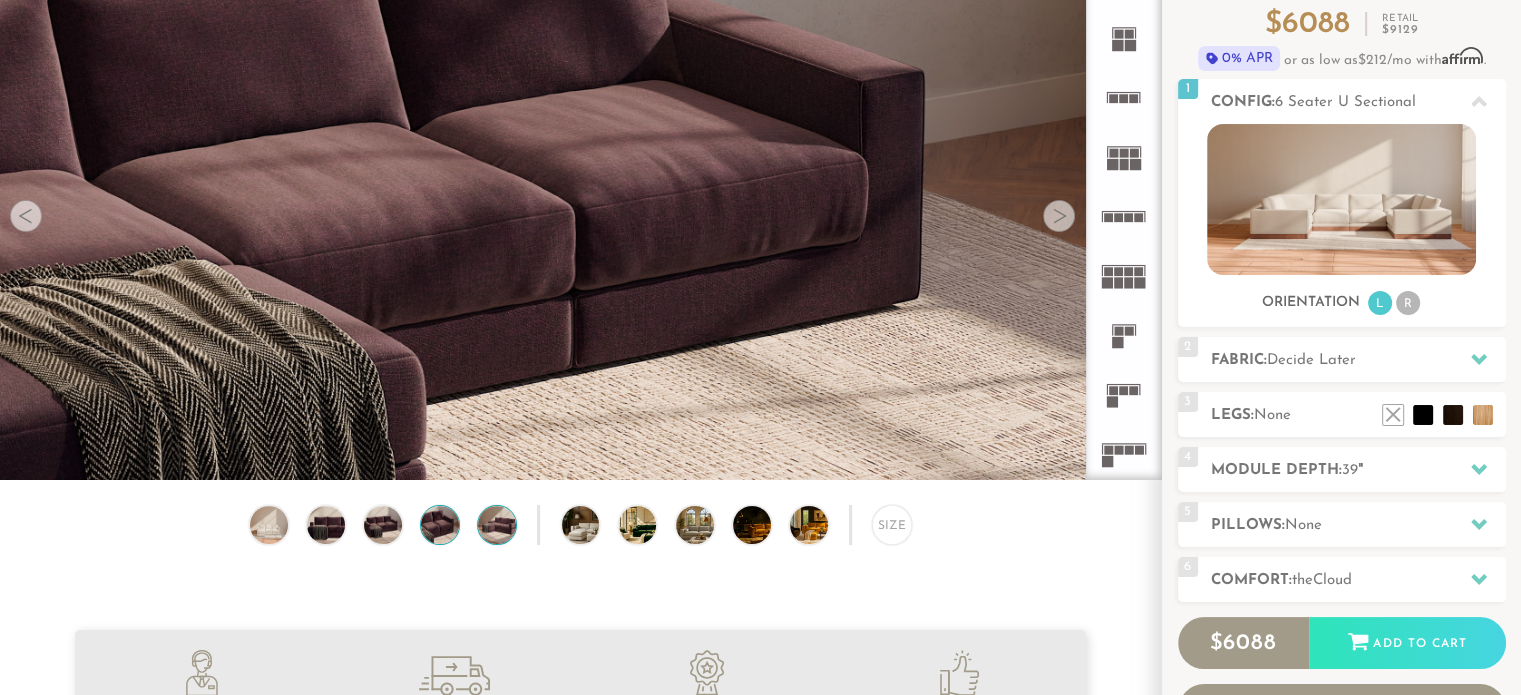 click at bounding box center [497, 525] 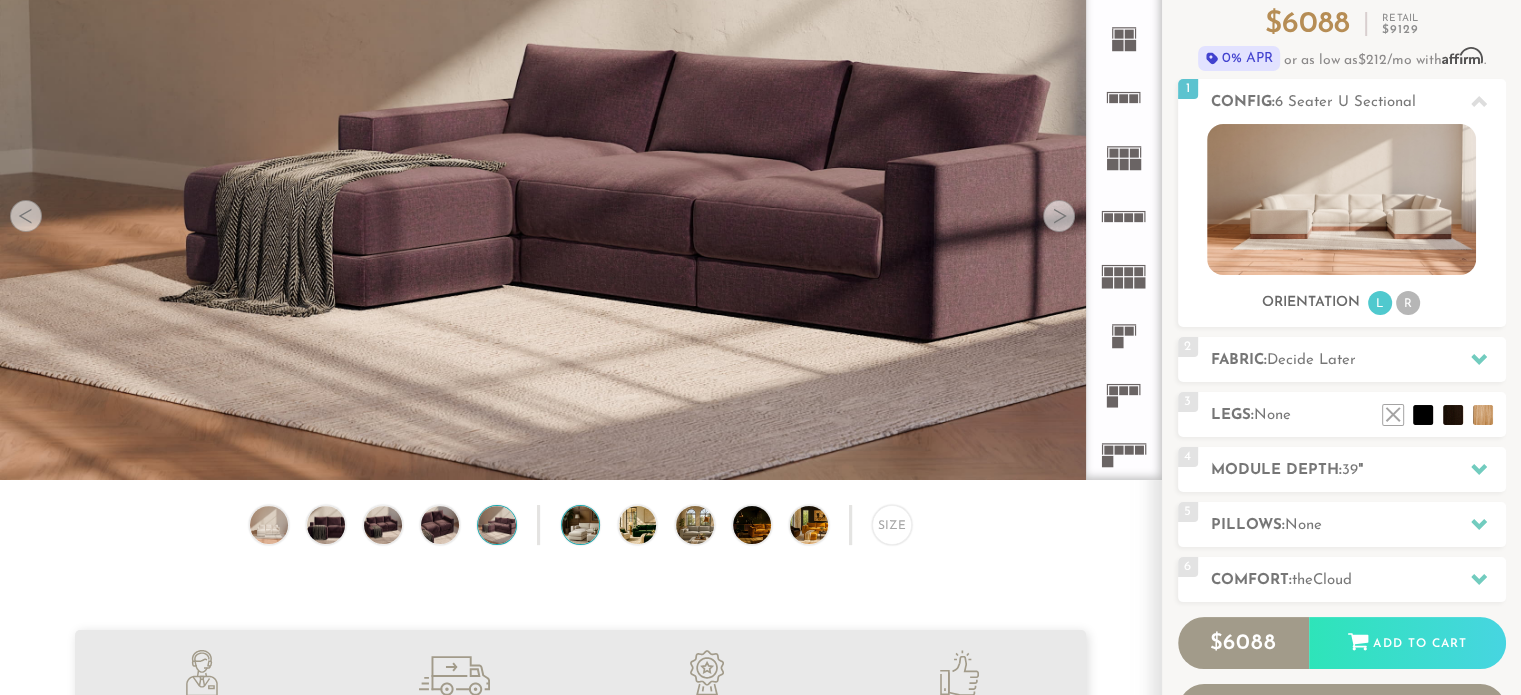 click at bounding box center (595, 525) 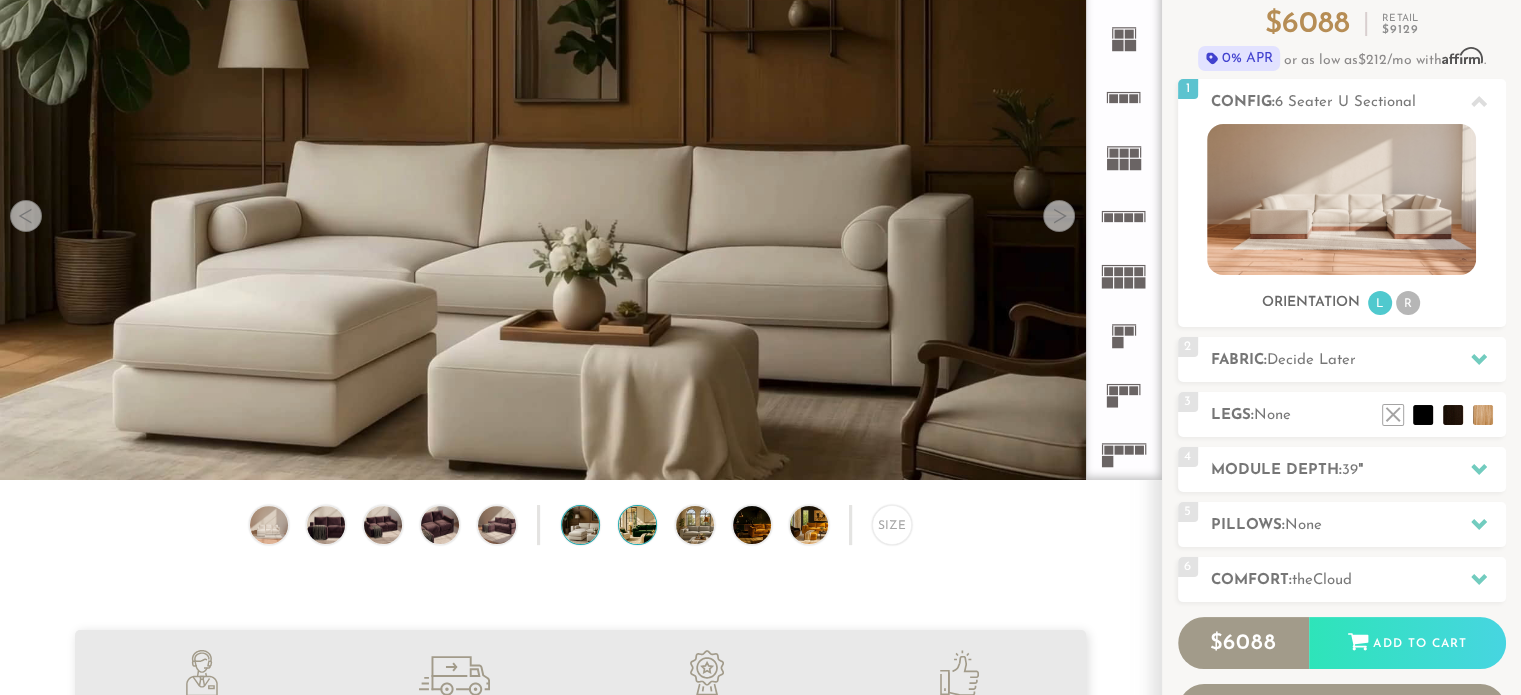 click at bounding box center [652, 525] 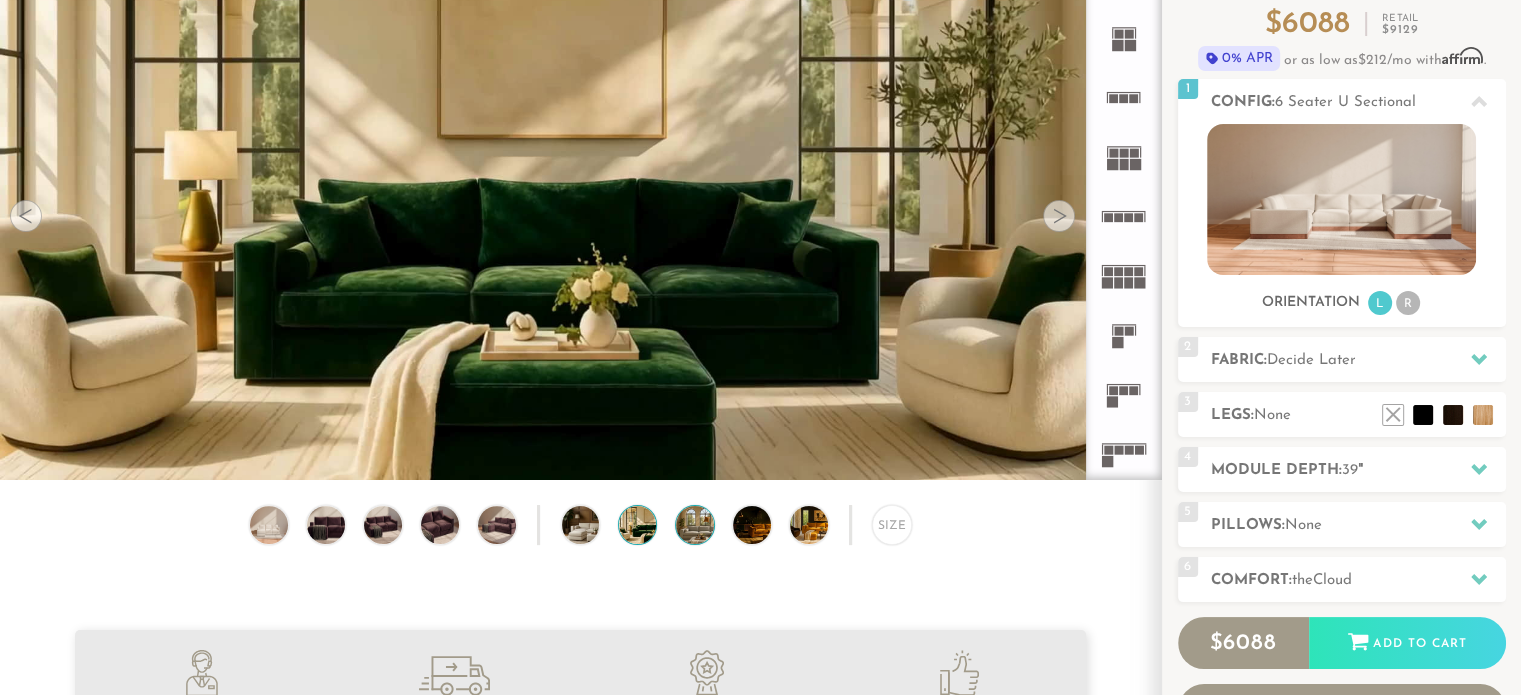 click at bounding box center [709, 525] 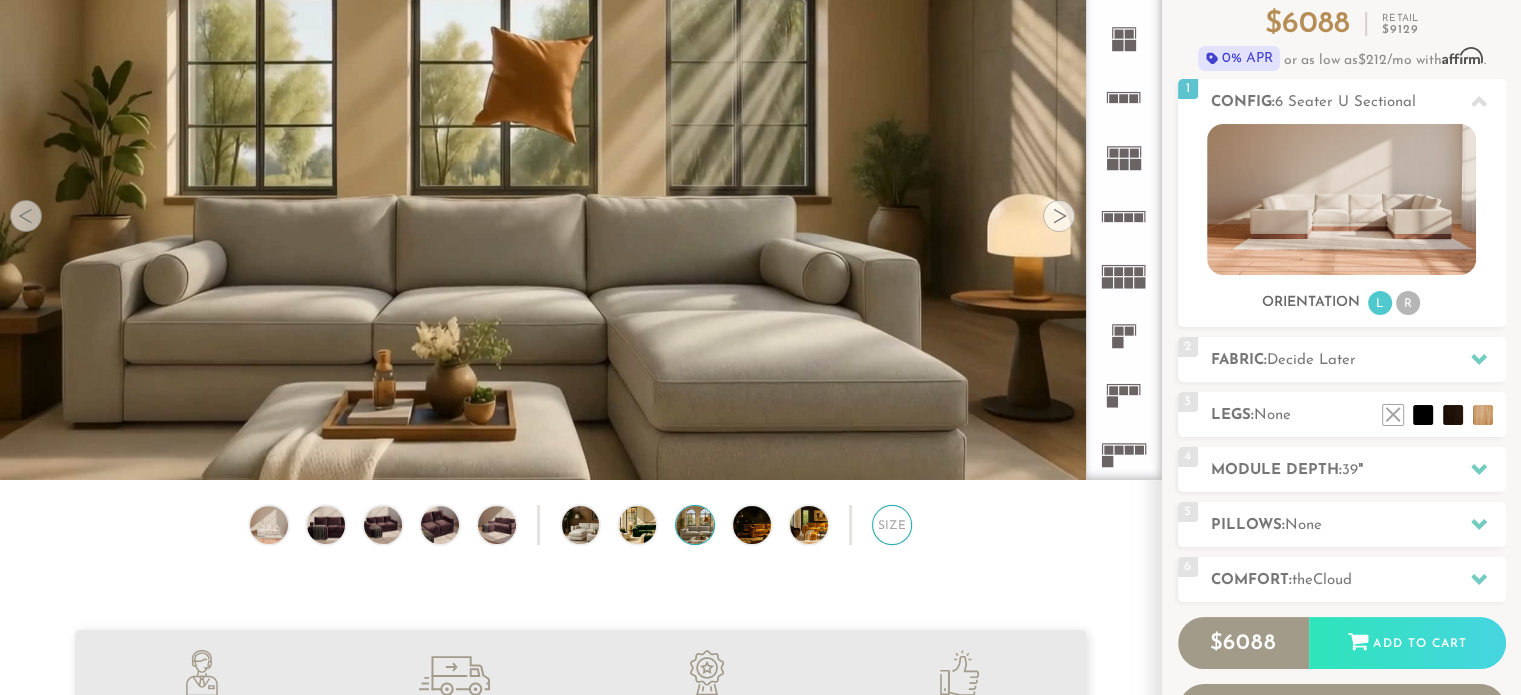click on "Size" at bounding box center [892, 525] 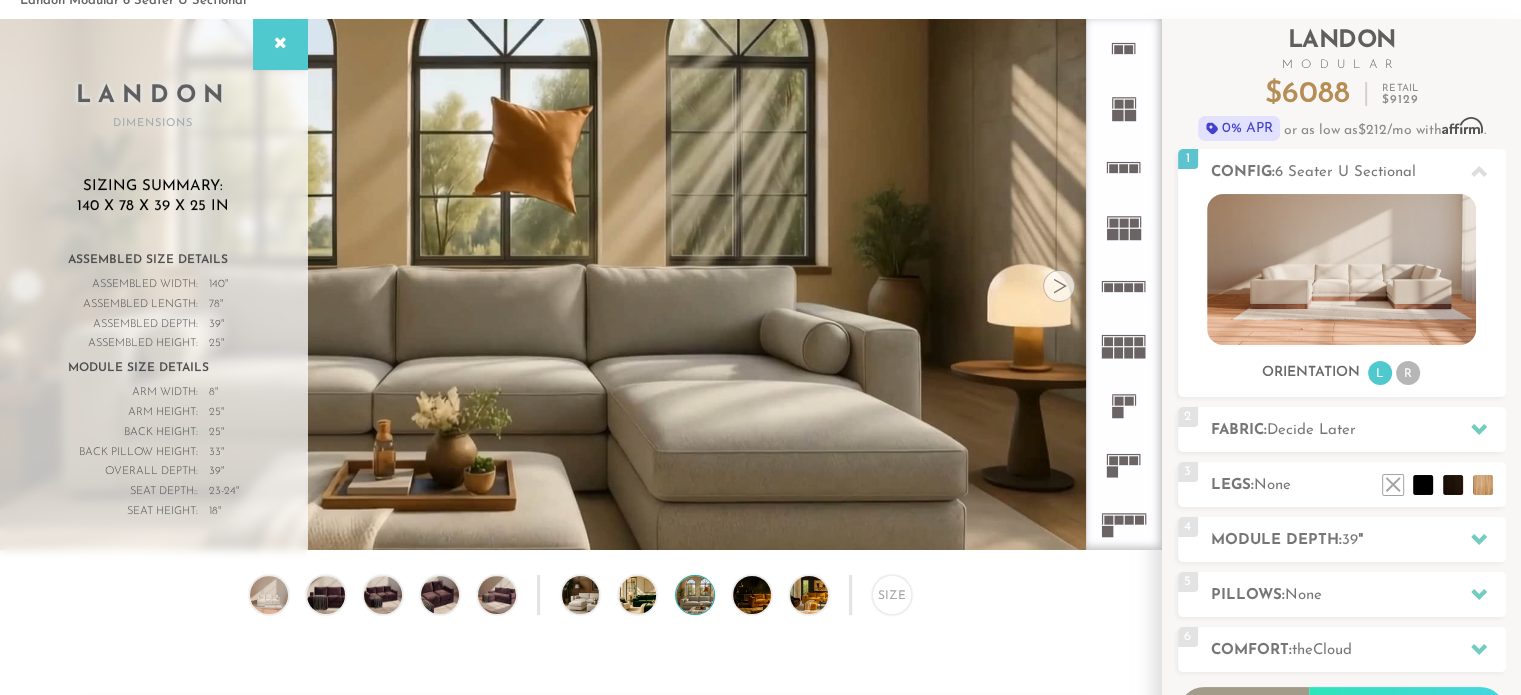 scroll, scrollTop: 0, scrollLeft: 0, axis: both 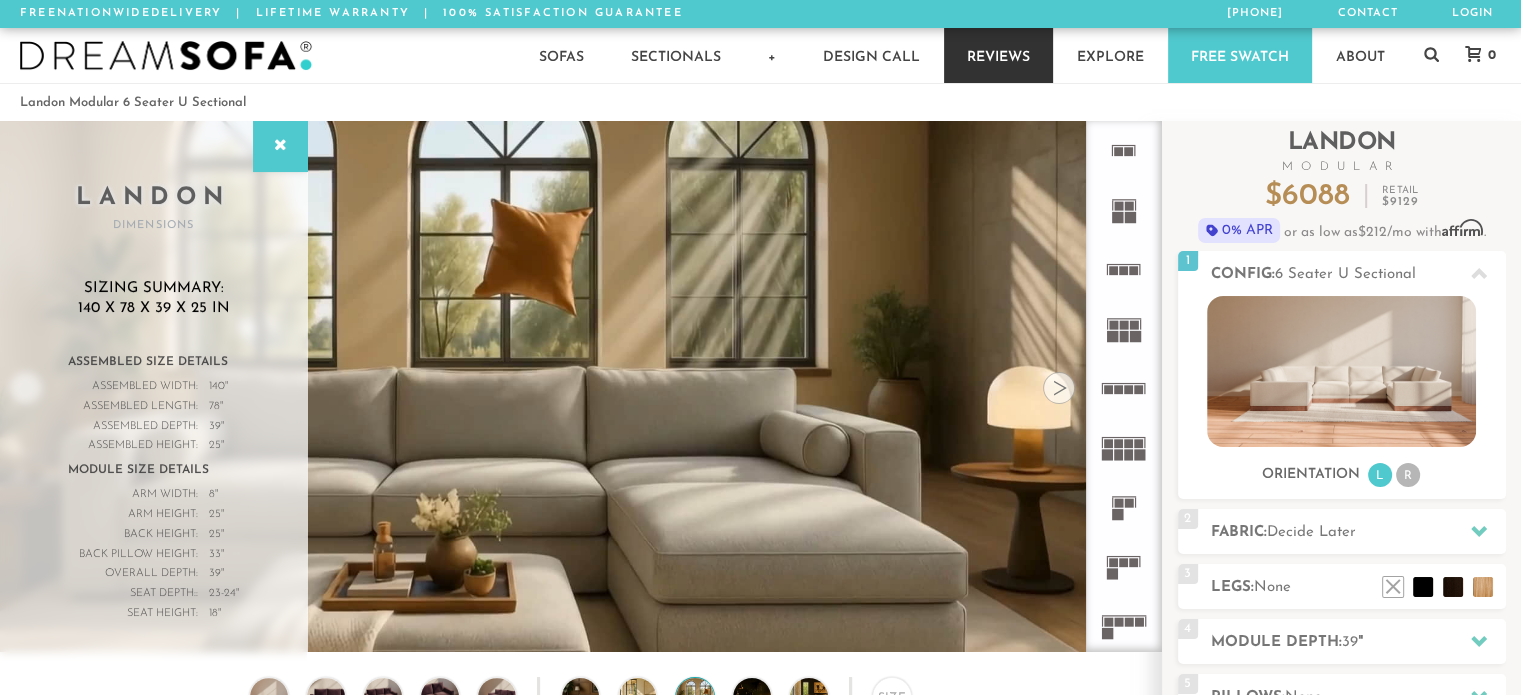 click on "Reviews" at bounding box center [998, 55] 